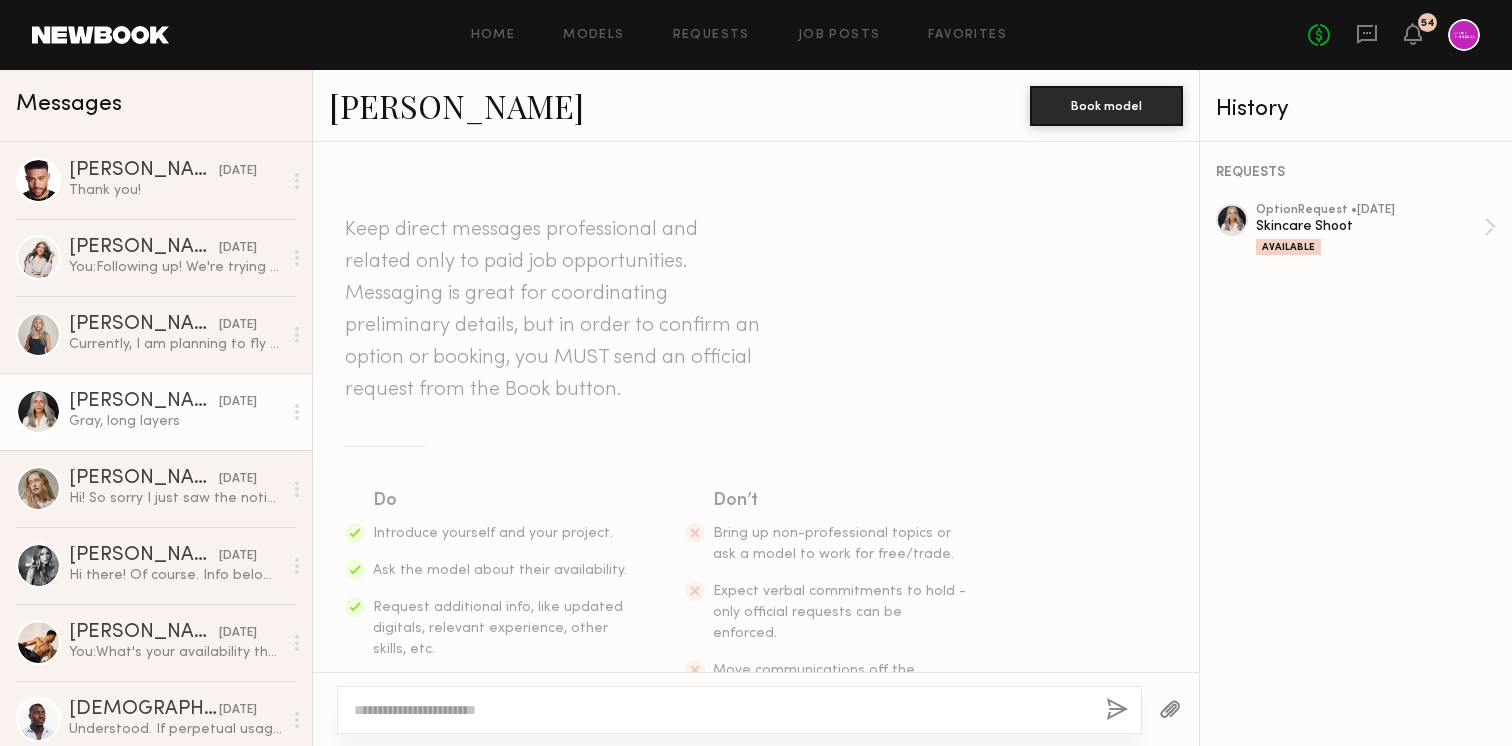 scroll, scrollTop: 0, scrollLeft: 0, axis: both 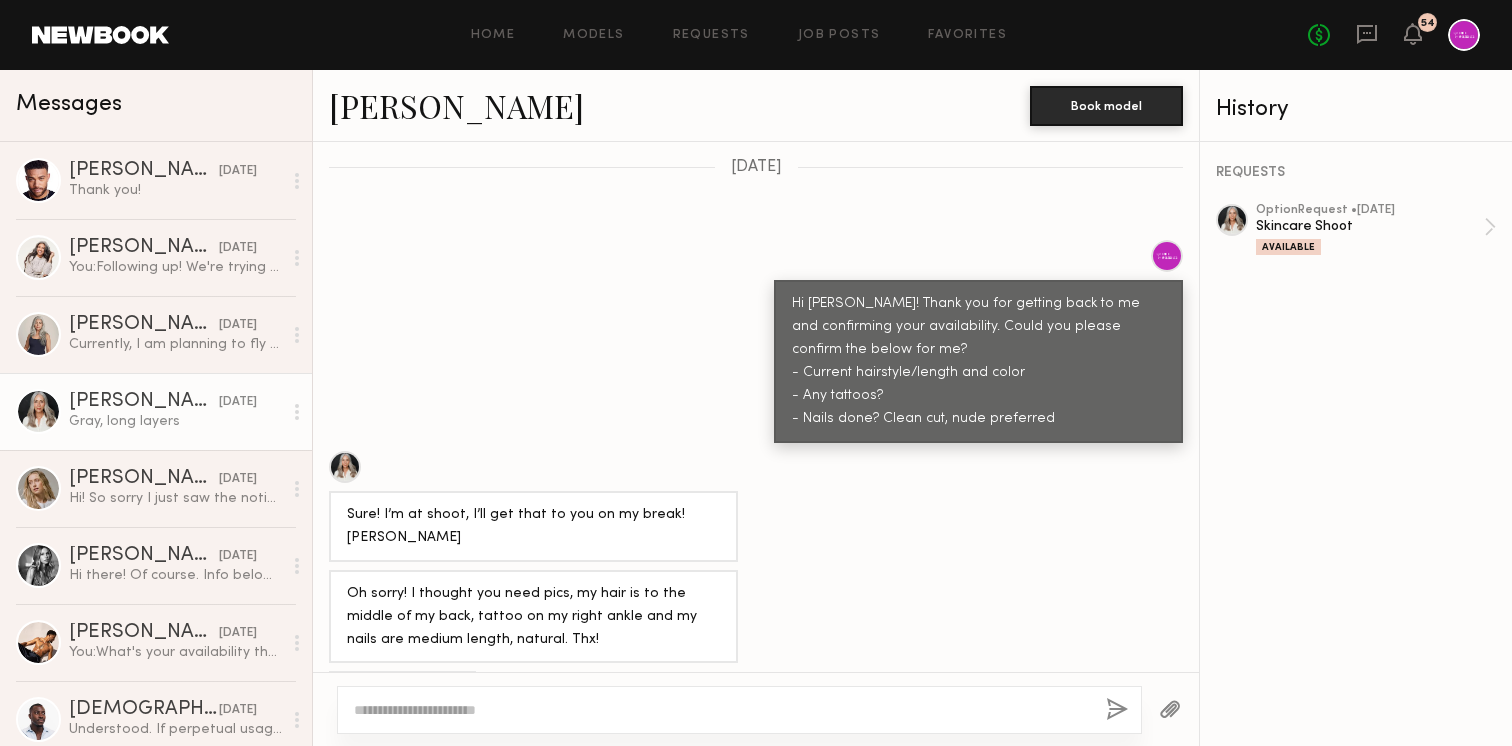 click on "Keep direct messages professional and related only to paid job opportunities. Messaging is great for coordinating preliminary details, but in order to confirm an option or booking, you MUST send an official request from the Book button. Do Introduce yourself and your project. Ask the model about their availability. Request additional info, like updated digitals, relevant experience, other skills, etc. Don’t Bring up non-professional topics or ask a model to work for free/trade. Expect verbal commitments to hold - only official requests can be enforced. Move communications off the platform. [DATE] Hi [PERSON_NAME]! Thank you for getting back to me and confirming your availability. Could you please confirm the below for me?
- Current hairstyle/length and color
- Any tattoos?
- Nails done? Clean cut, nude preferred Sure! I’m at shoot, I’ll get that to you on my break! Thx, [PERSON_NAME], long layers" 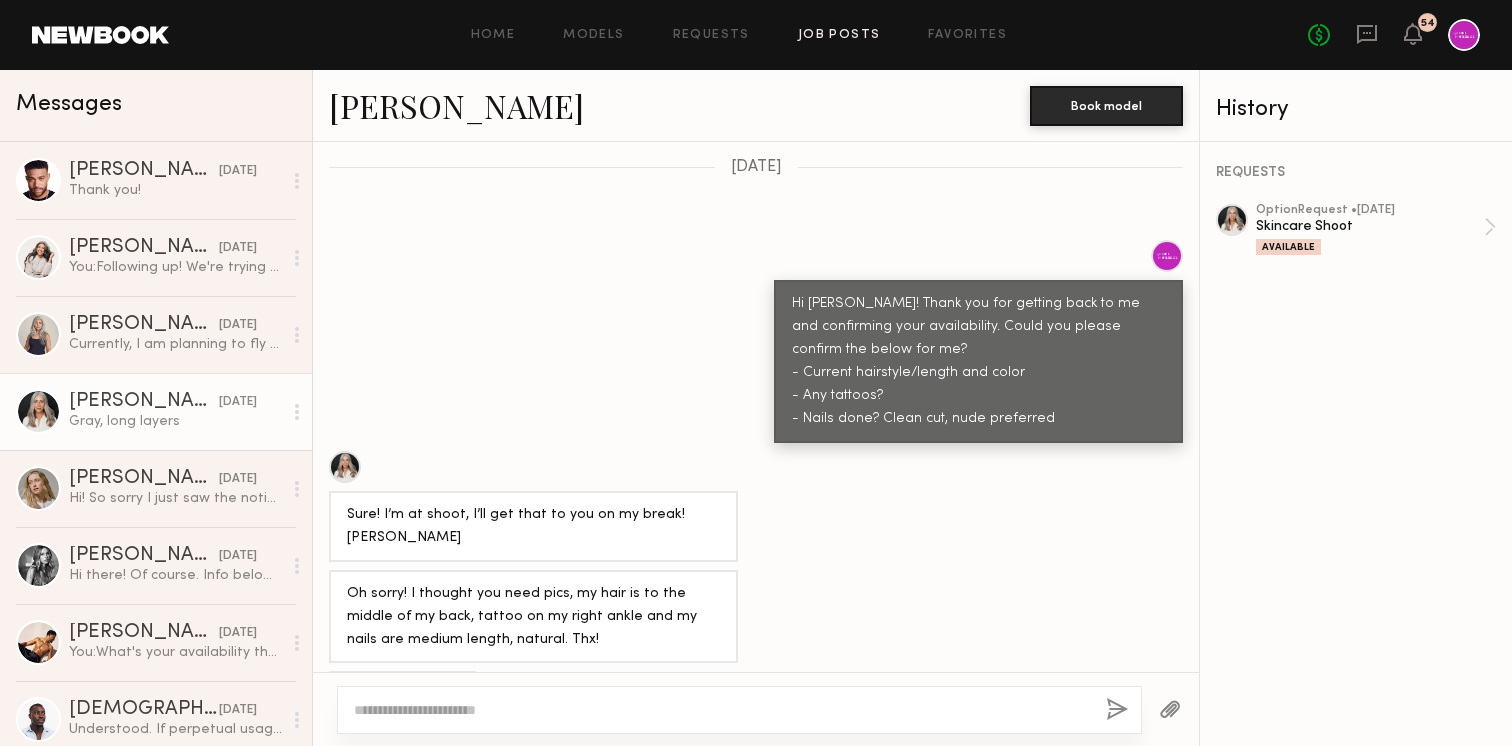 click on "Job Posts" 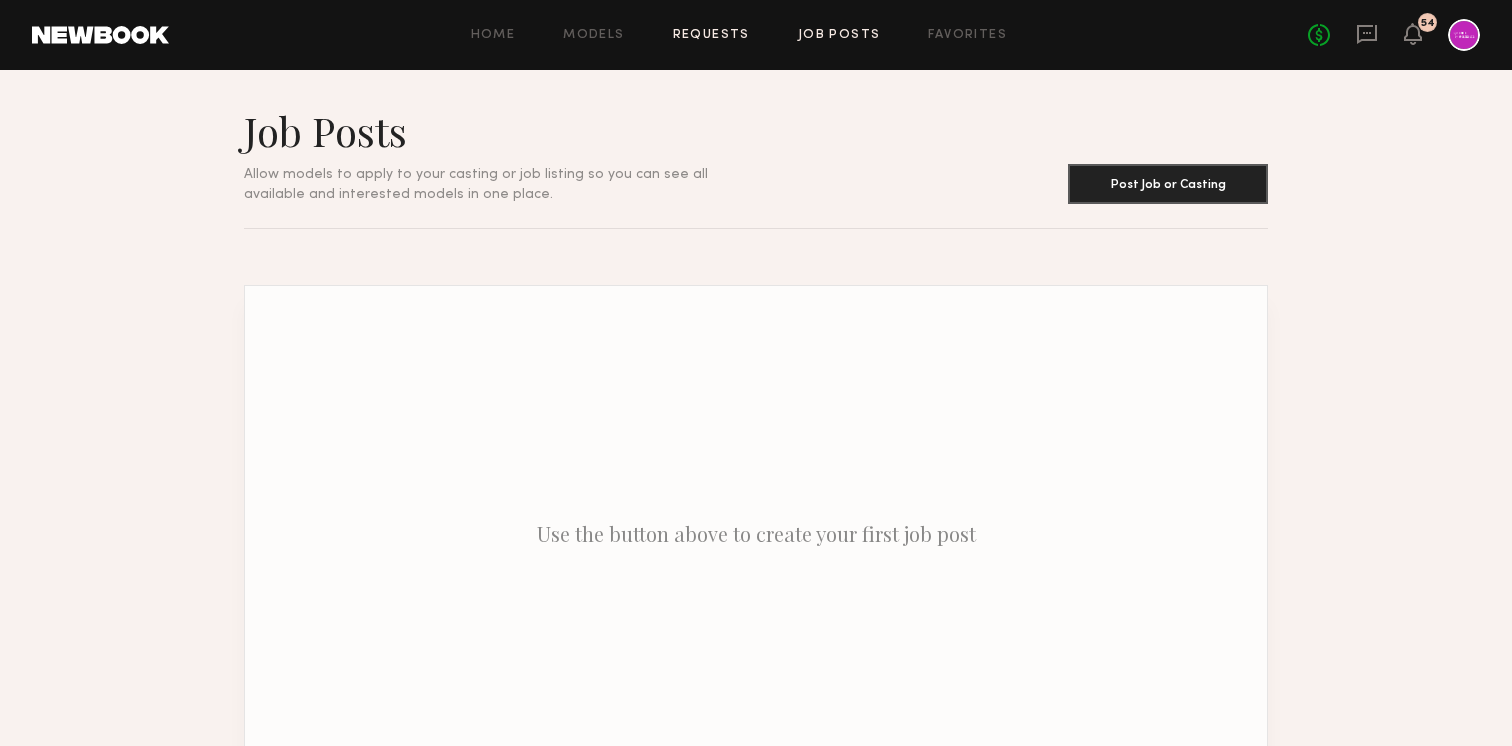 click on "Requests" 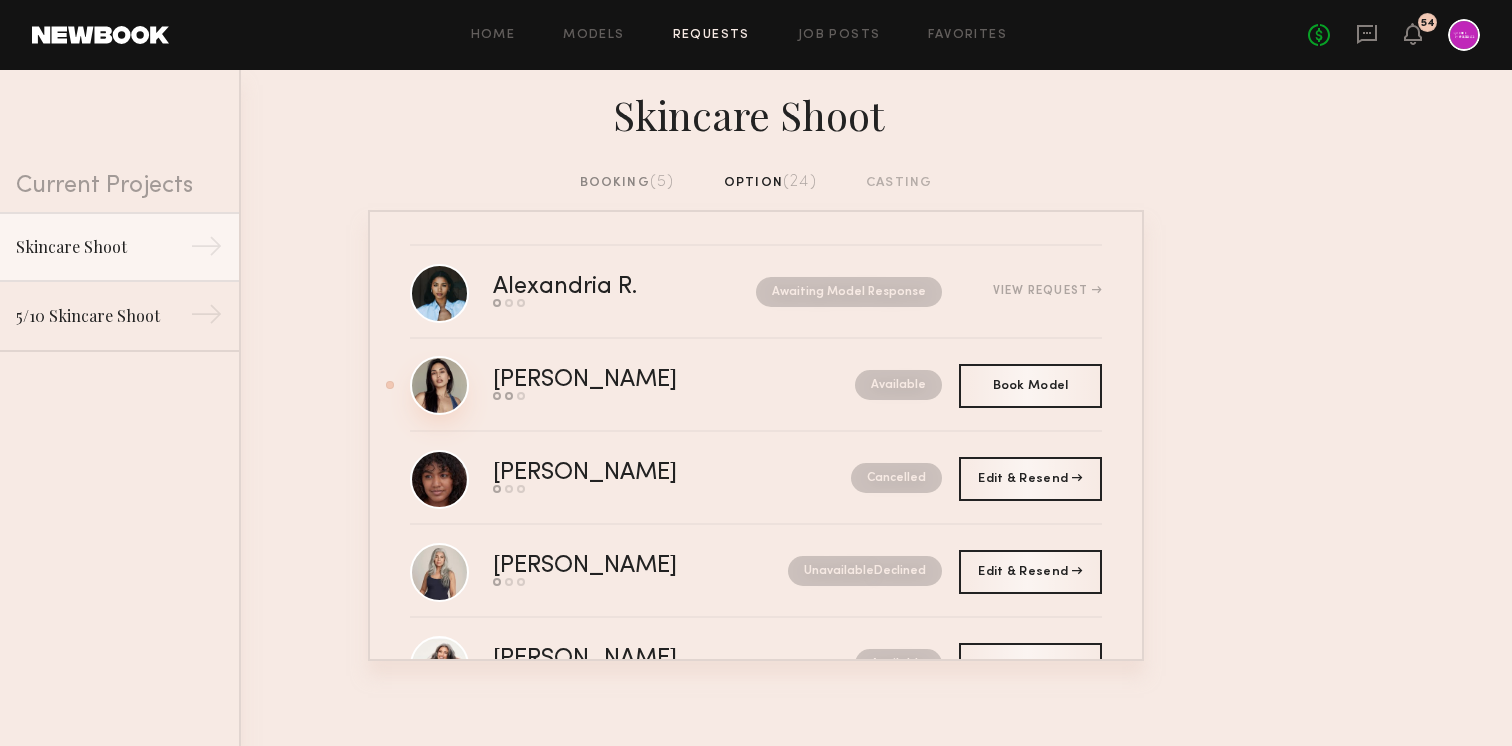 click 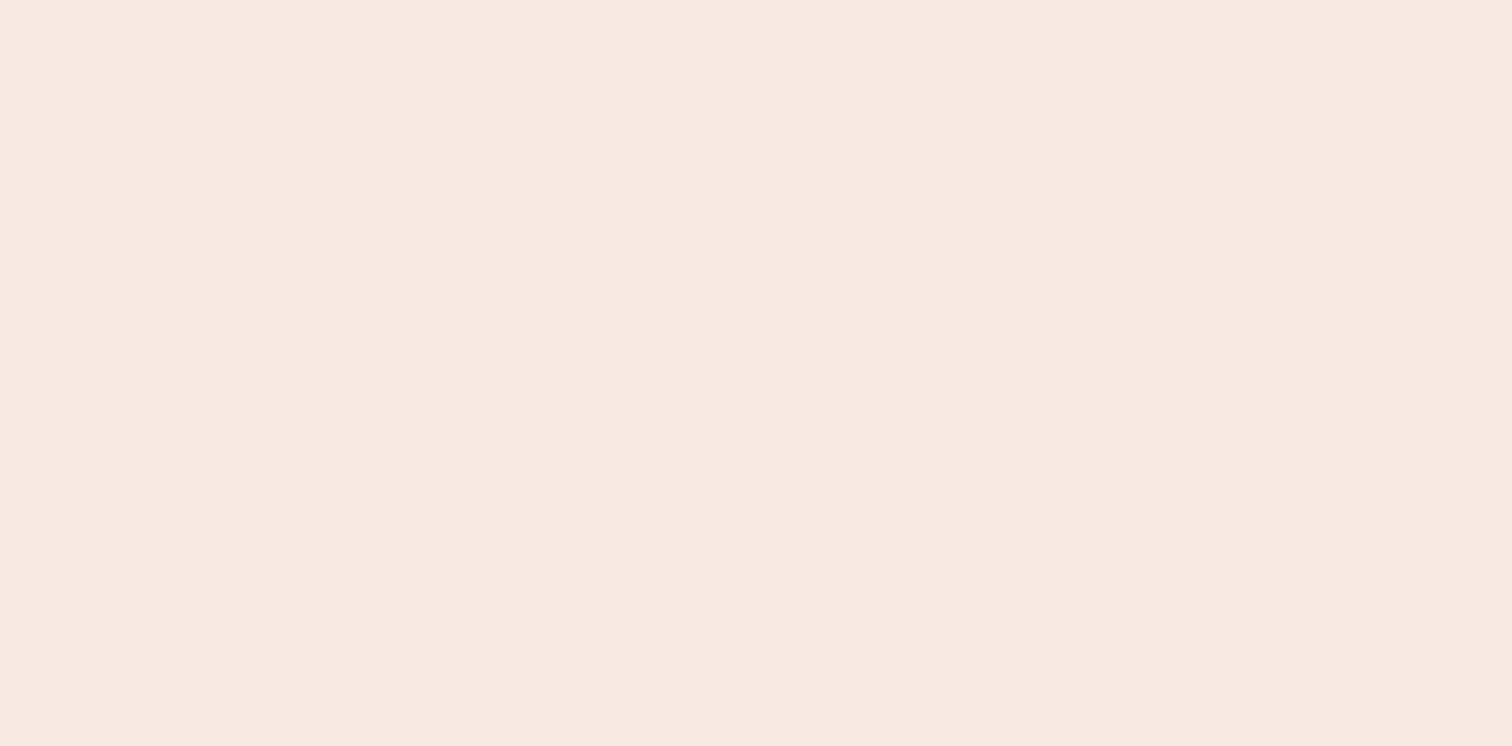 scroll, scrollTop: 0, scrollLeft: 0, axis: both 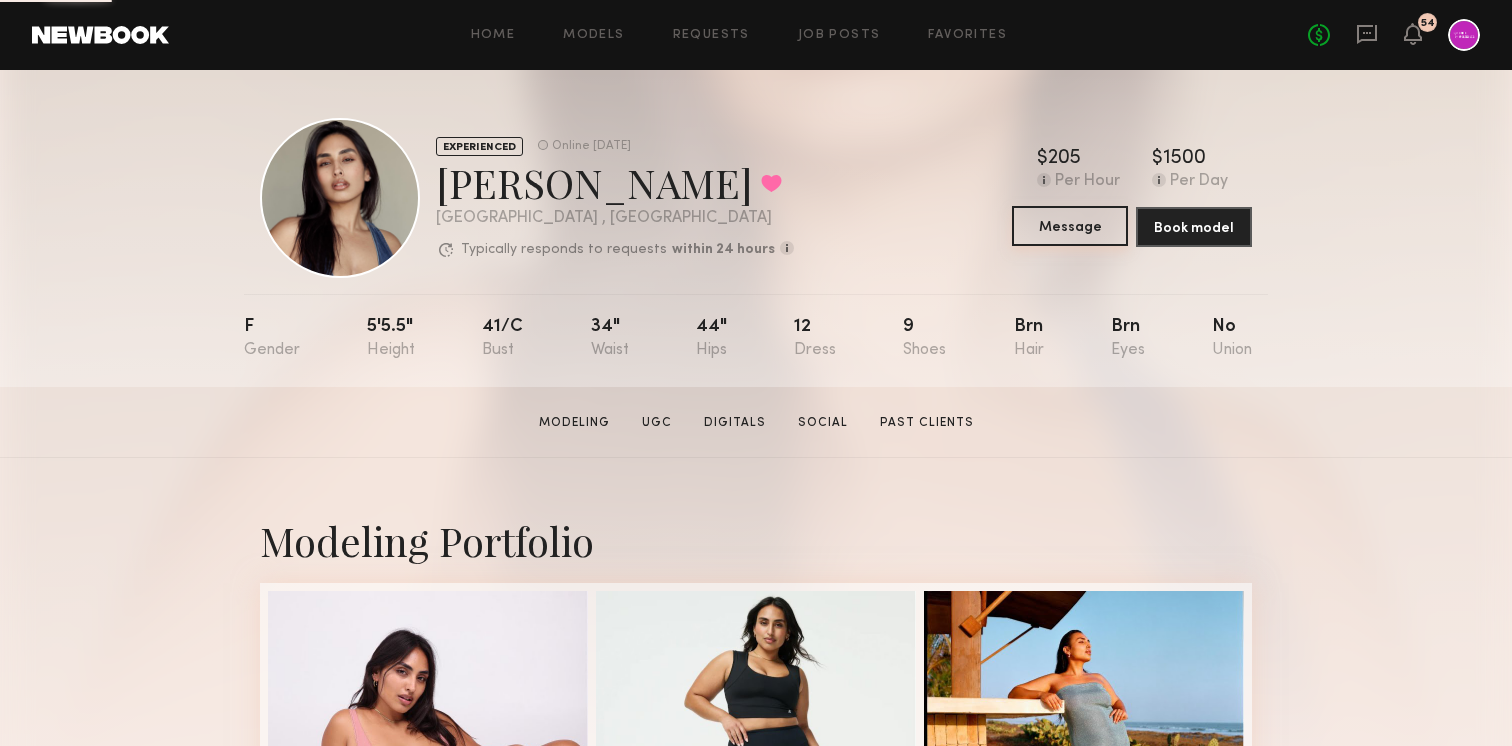 click on "Message" 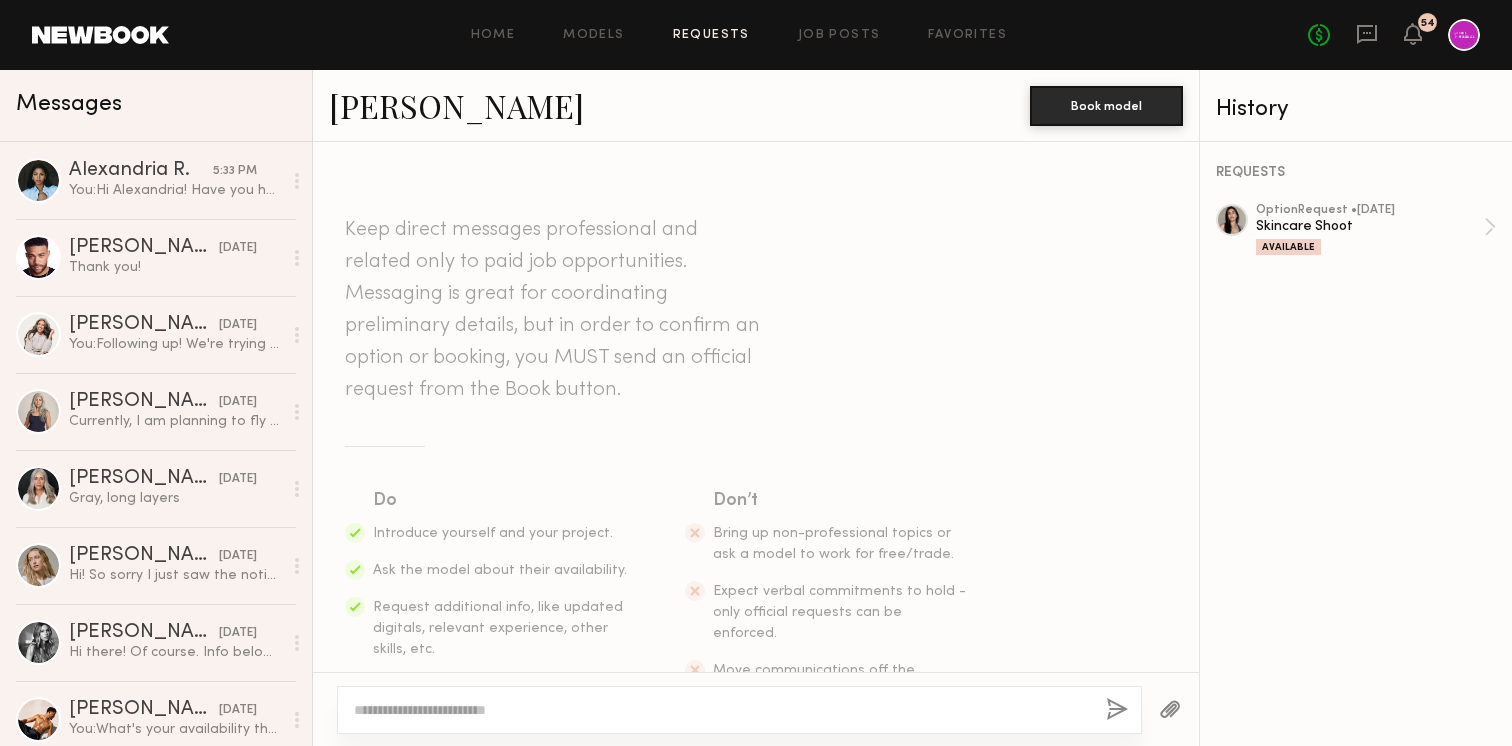 click on "Requests" 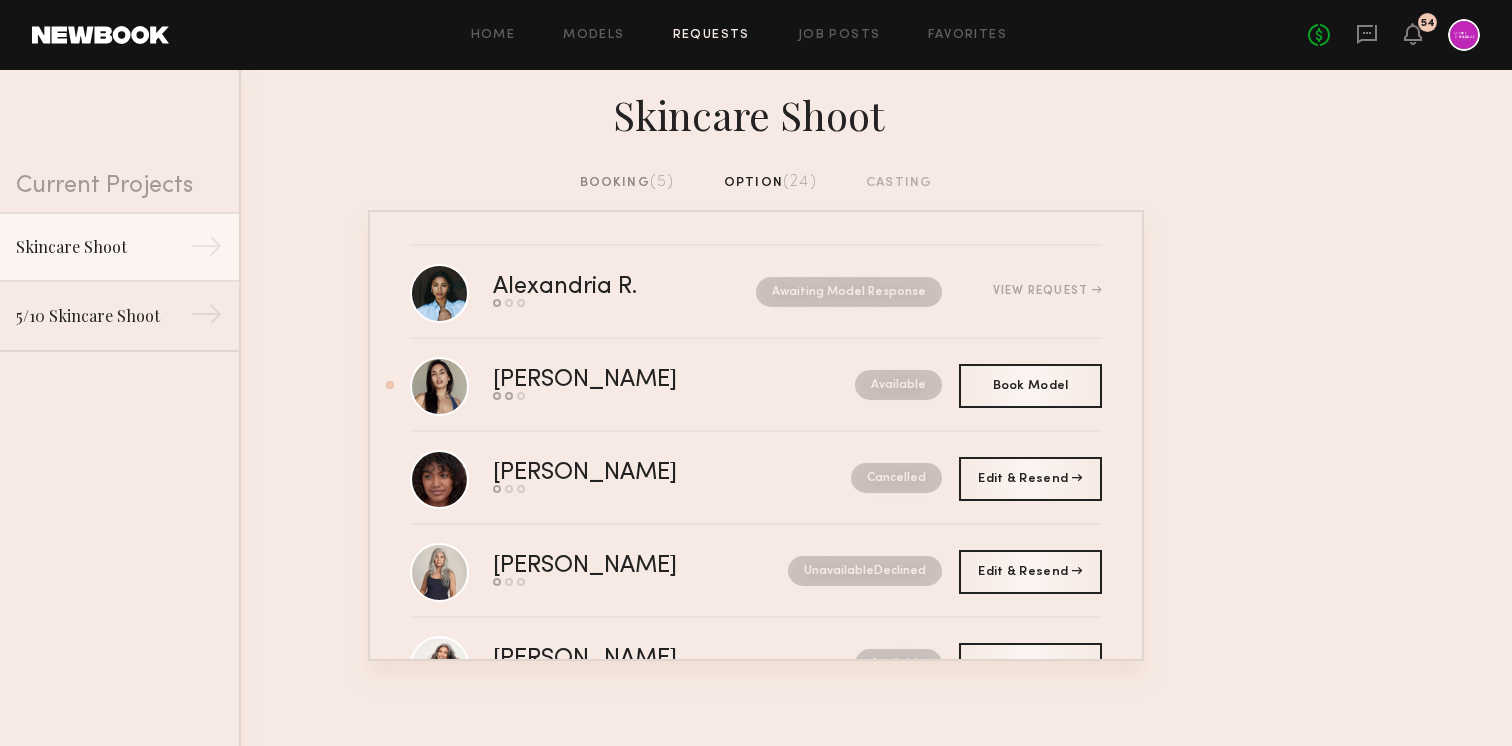 click on "booking  (5)" 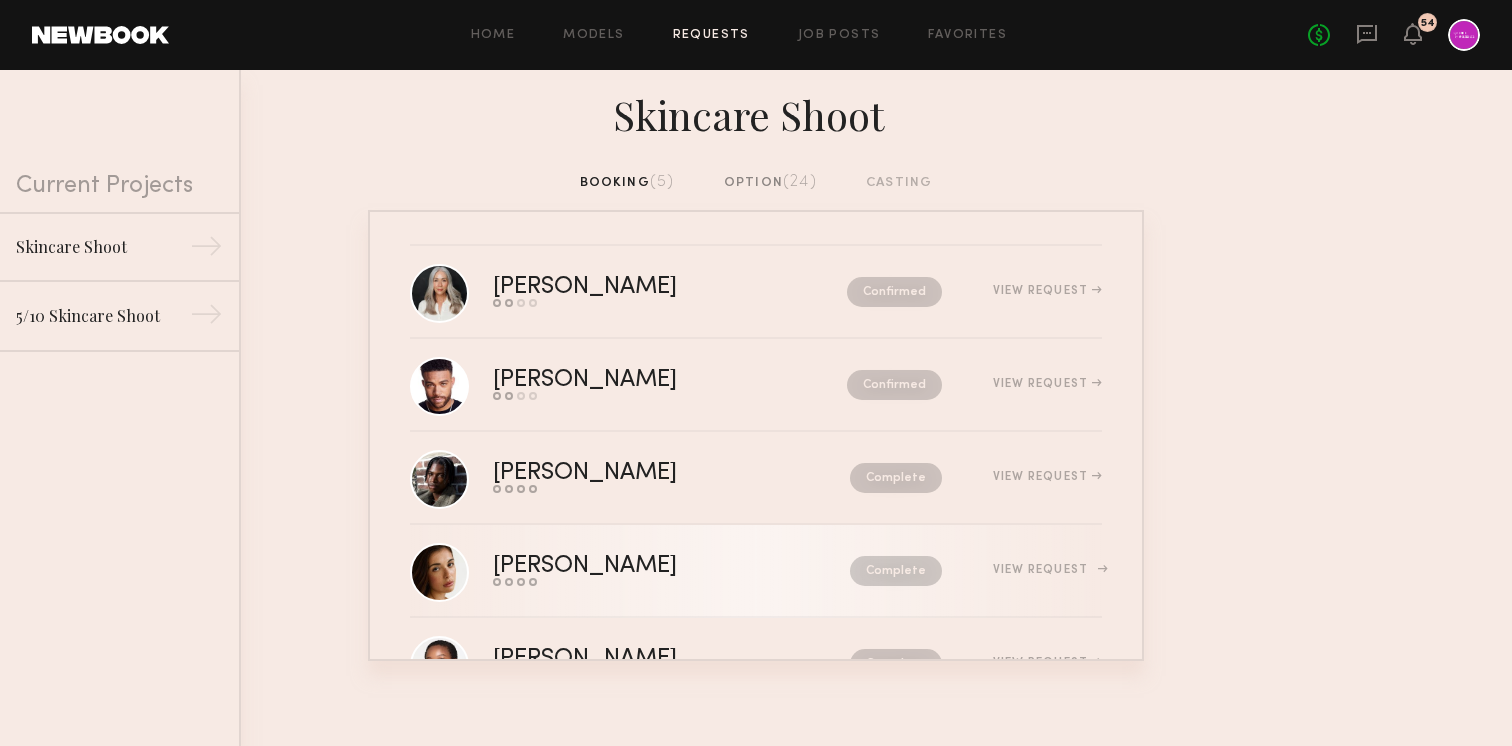 click on "[PERSON_NAME]" 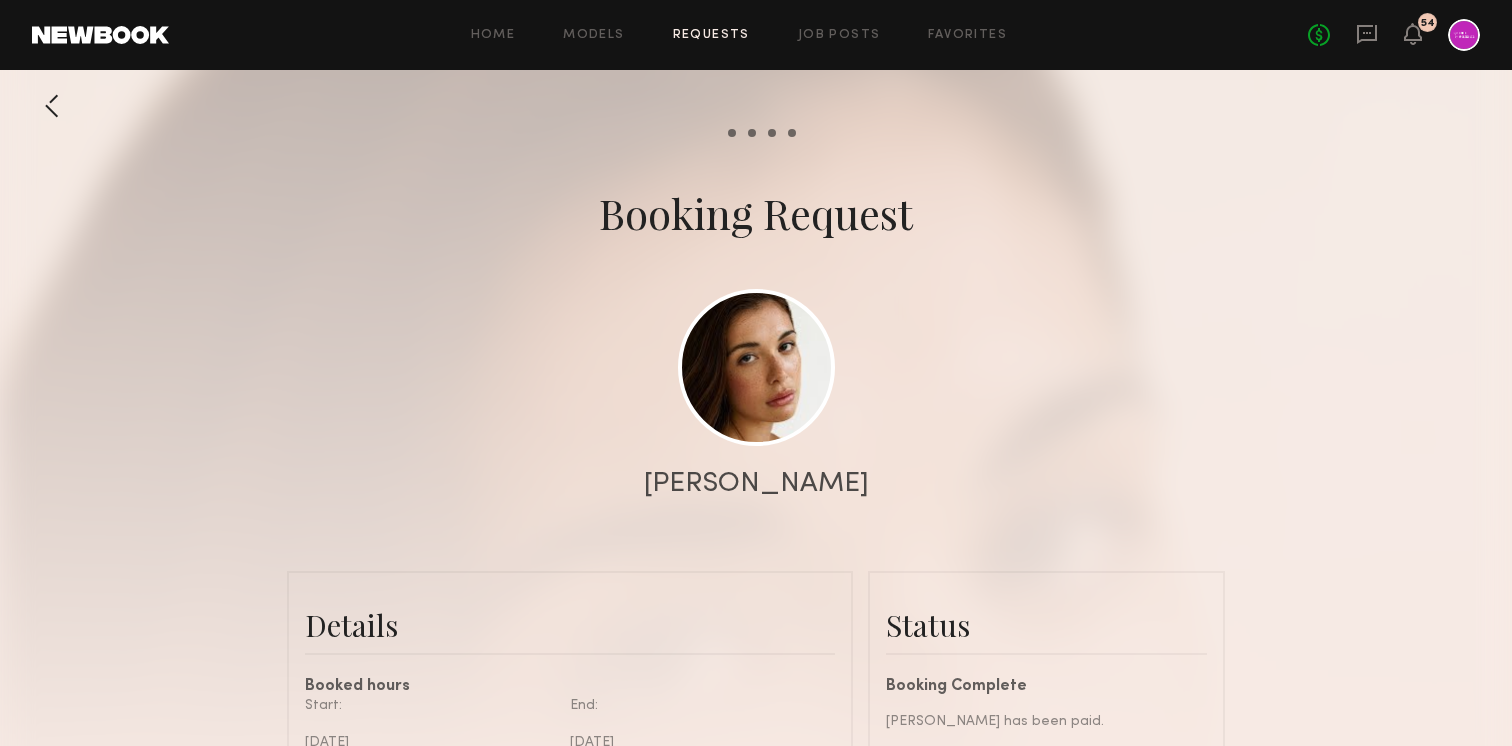 scroll, scrollTop: 1877, scrollLeft: 0, axis: vertical 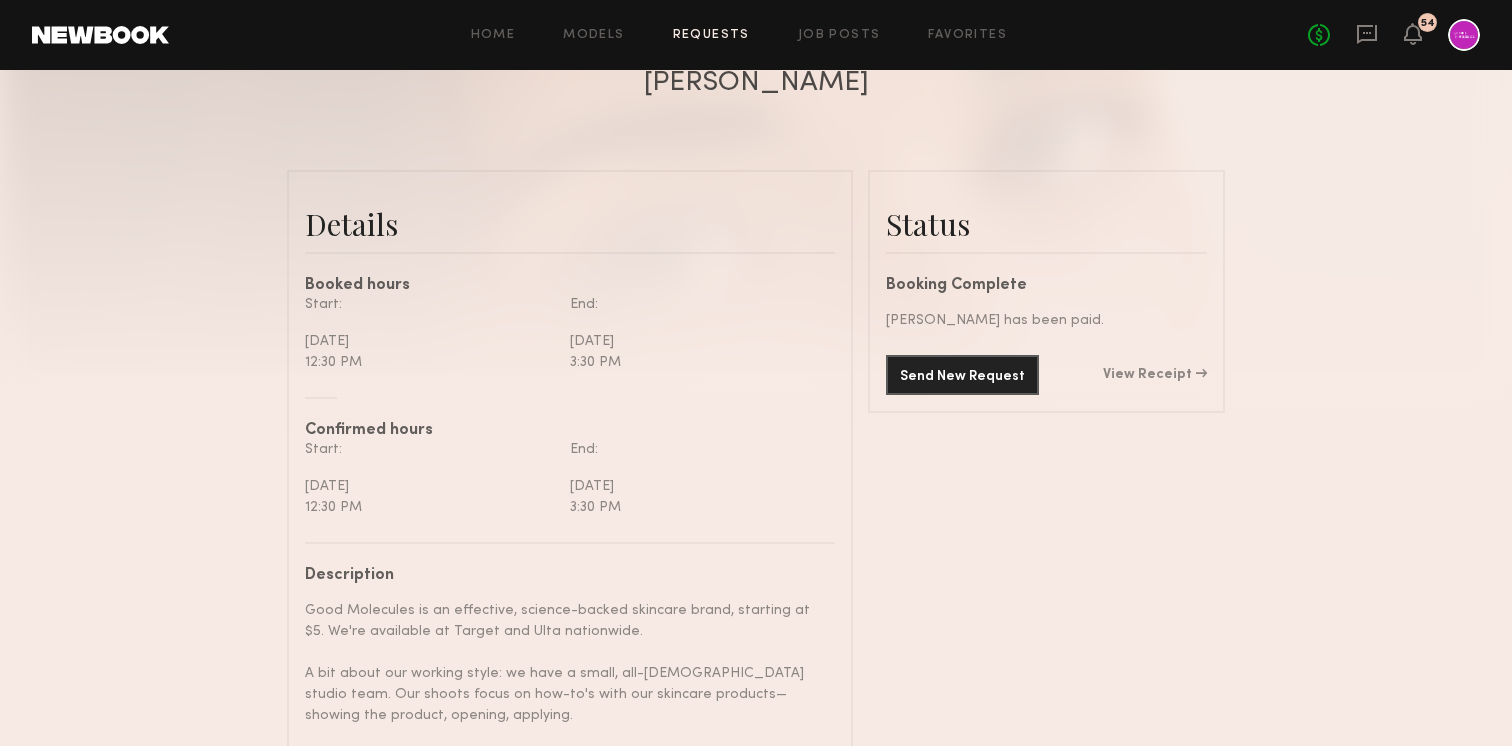 click on "[PERSON_NAME] has been paid." 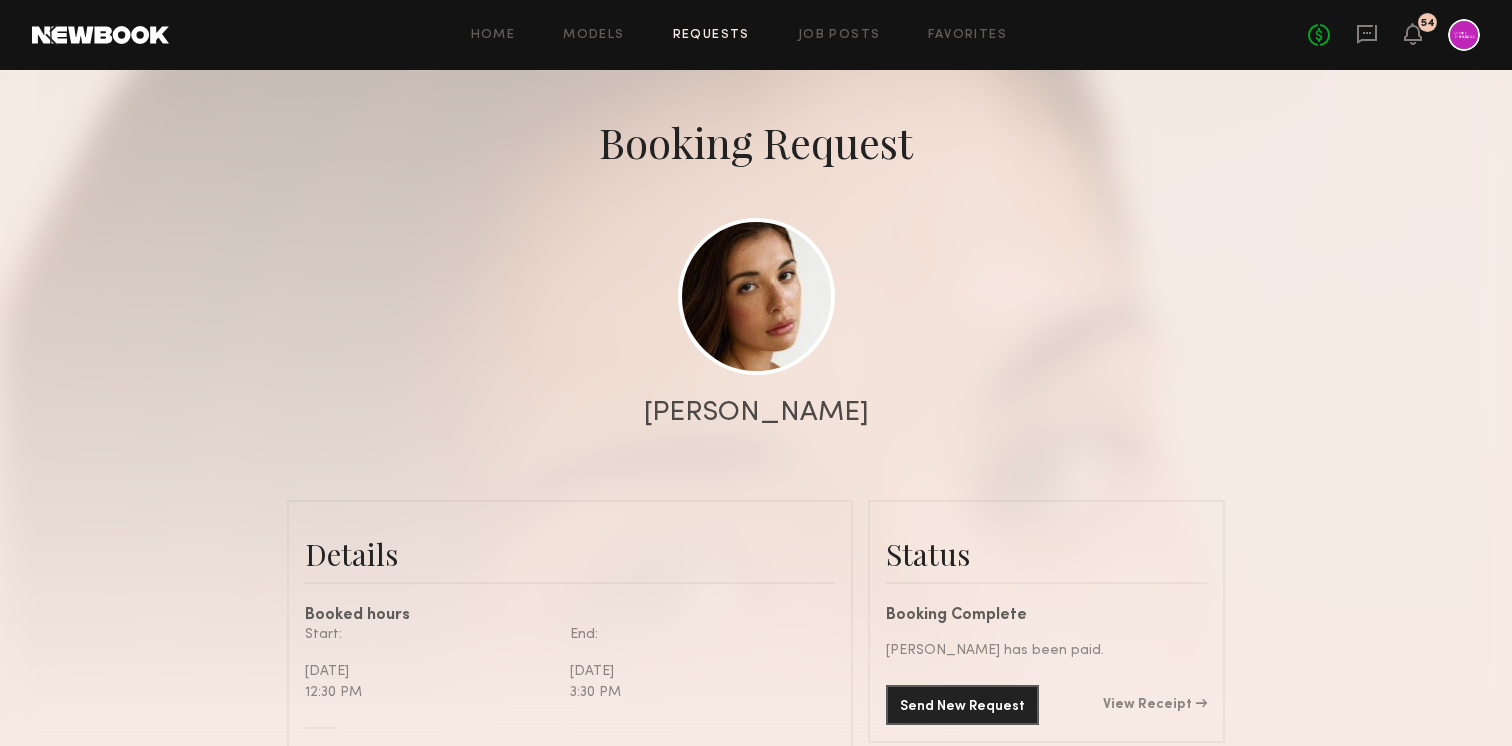 scroll, scrollTop: 0, scrollLeft: 0, axis: both 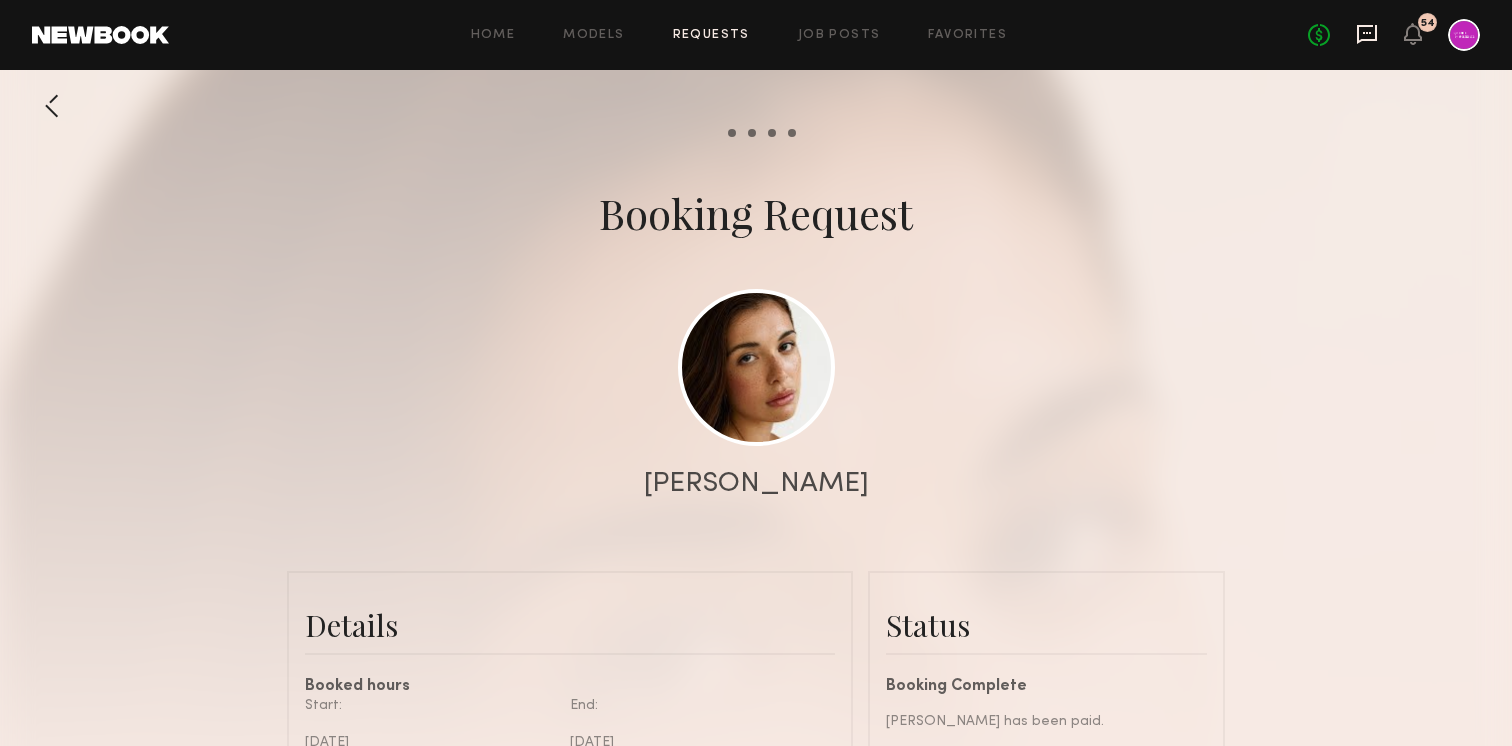 click 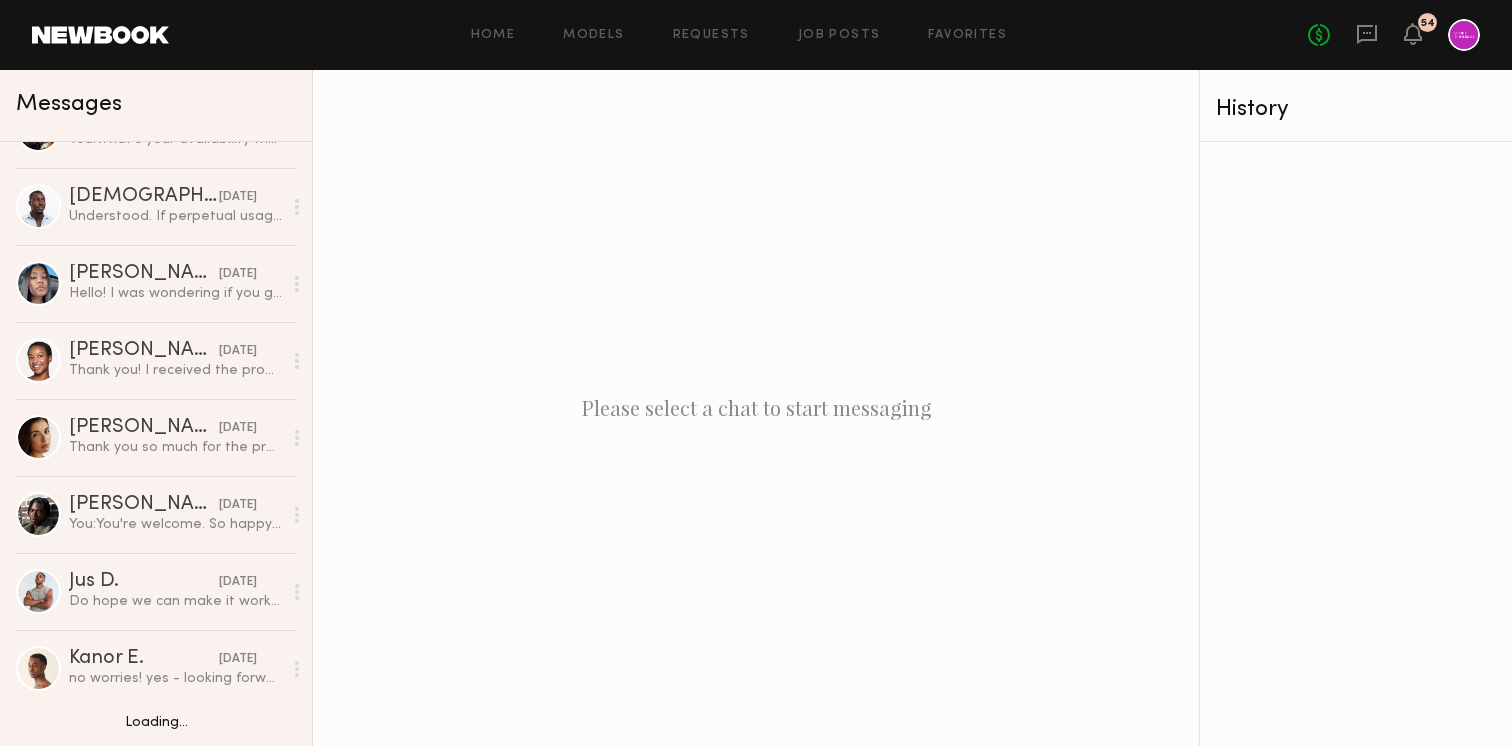 scroll, scrollTop: 593, scrollLeft: 0, axis: vertical 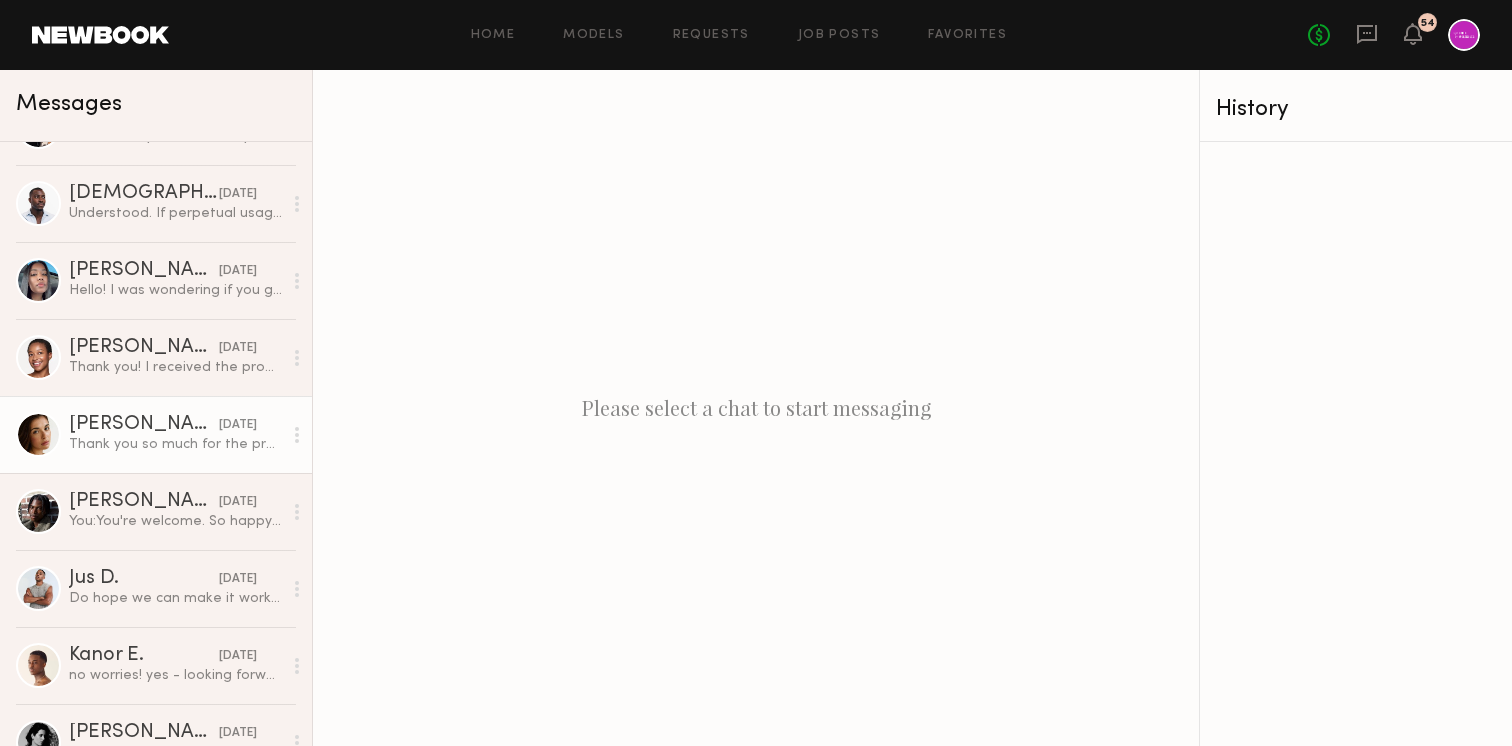 click on "[PERSON_NAME] [DATE] Thank you so much for the products and photos - love everything! 🤩🫶" 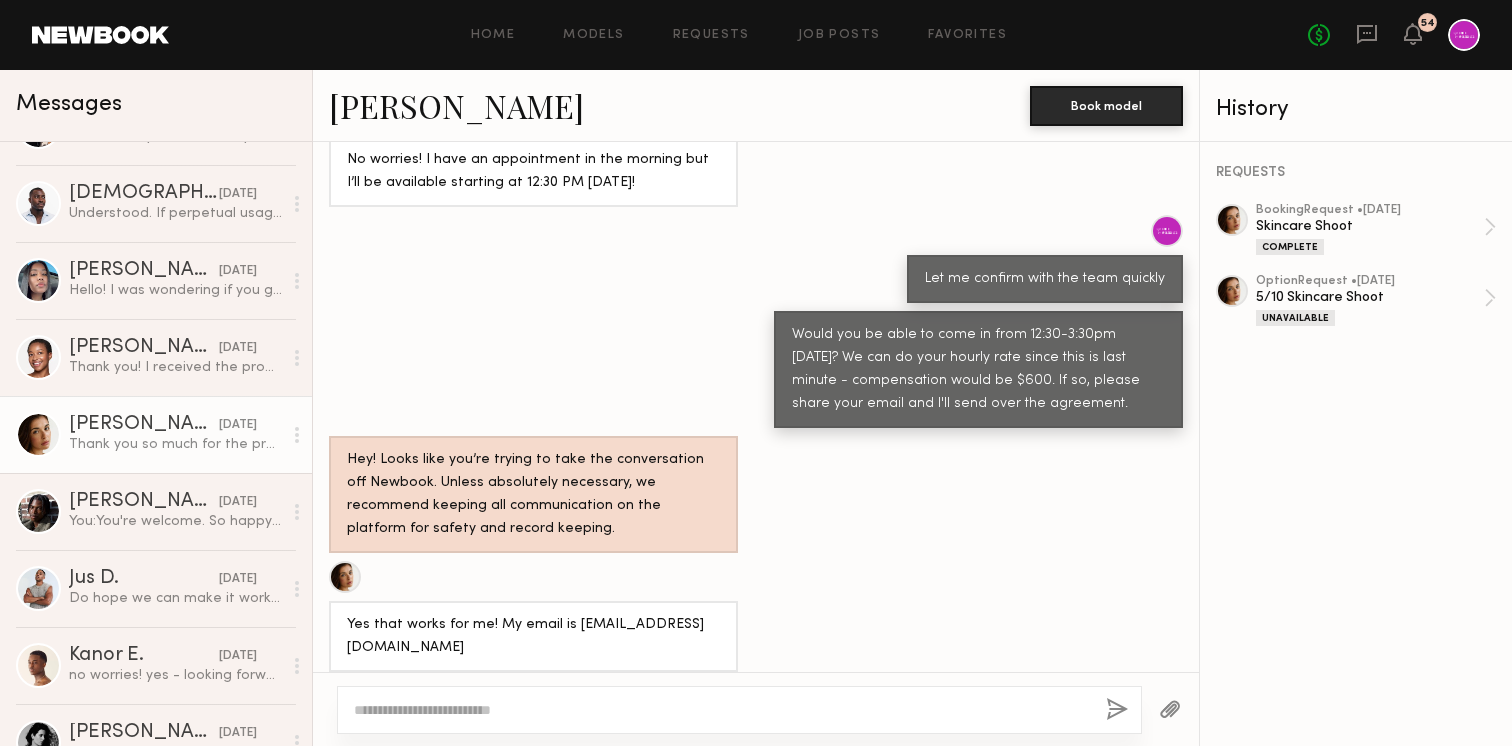 scroll, scrollTop: 1524, scrollLeft: 0, axis: vertical 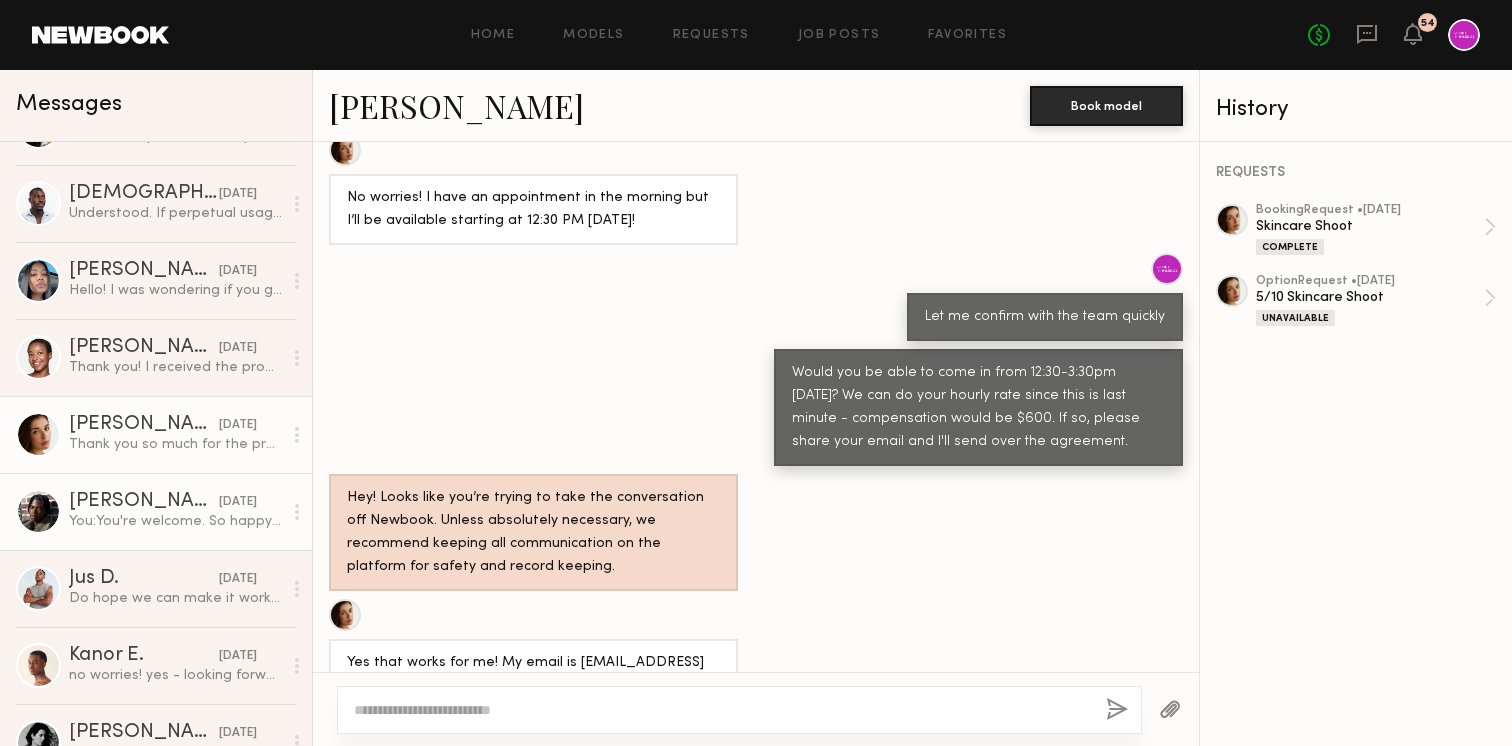 click on "You:  You're welcome. So happy to hear!" 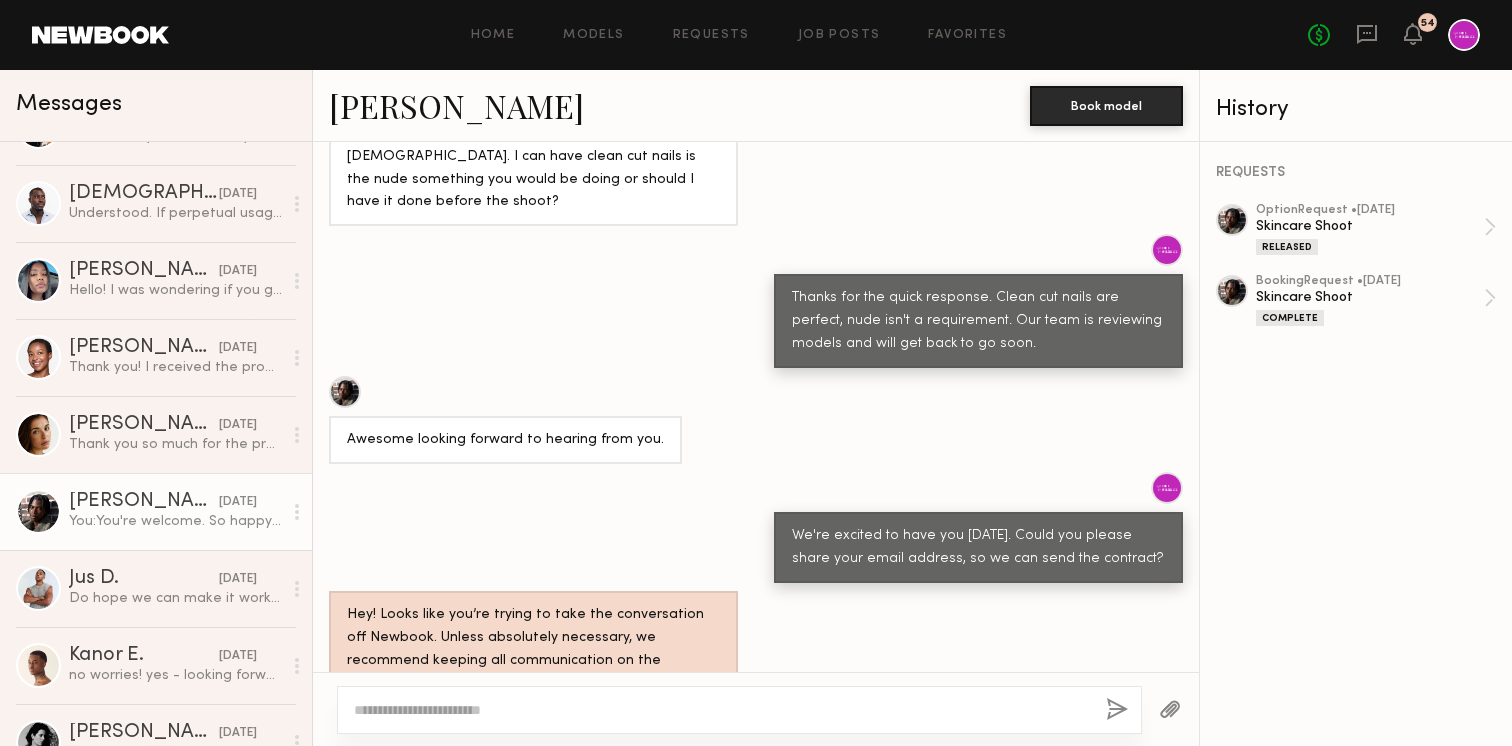 scroll, scrollTop: 1487, scrollLeft: 0, axis: vertical 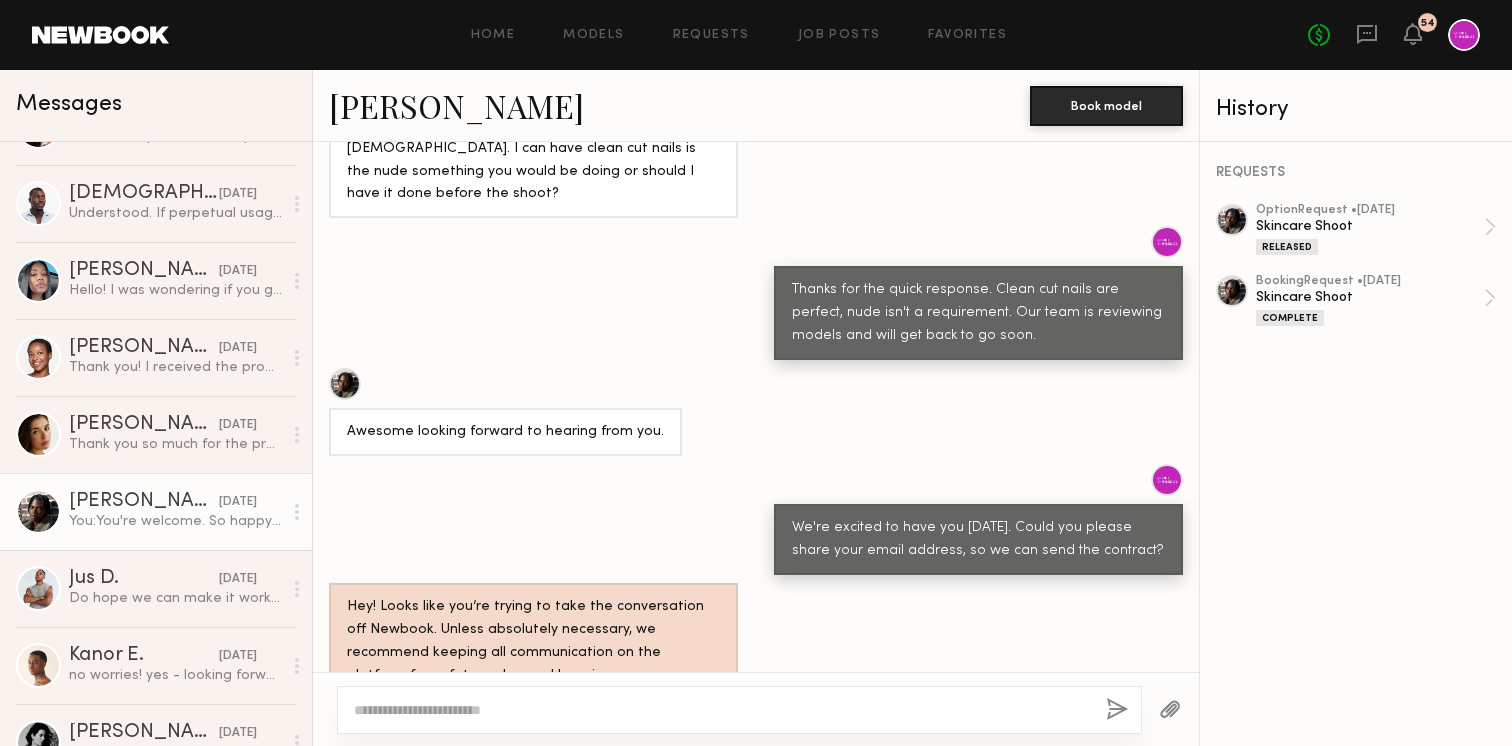 drag, startPoint x: 790, startPoint y: 462, endPoint x: 1155, endPoint y: 486, distance: 365.78818 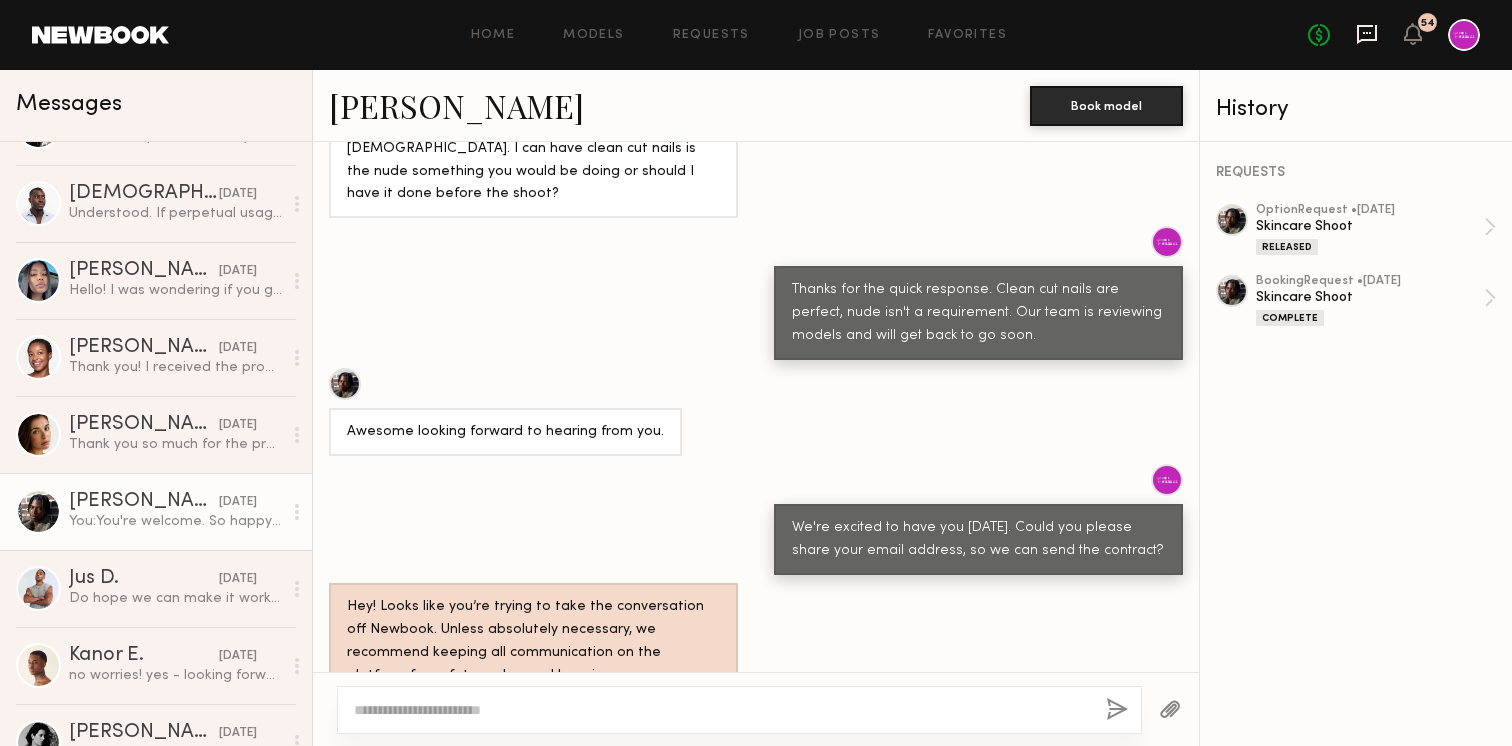 click 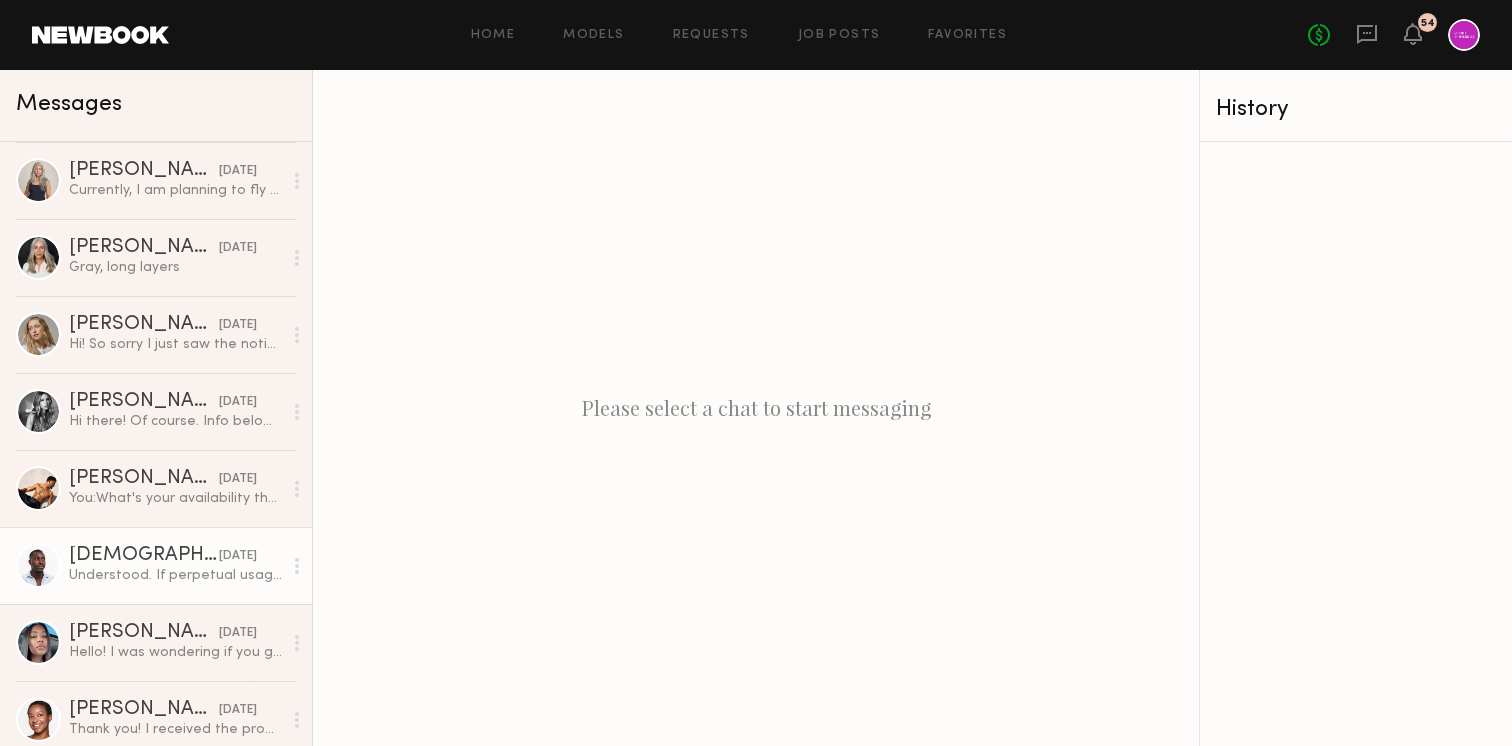 scroll, scrollTop: 0, scrollLeft: 0, axis: both 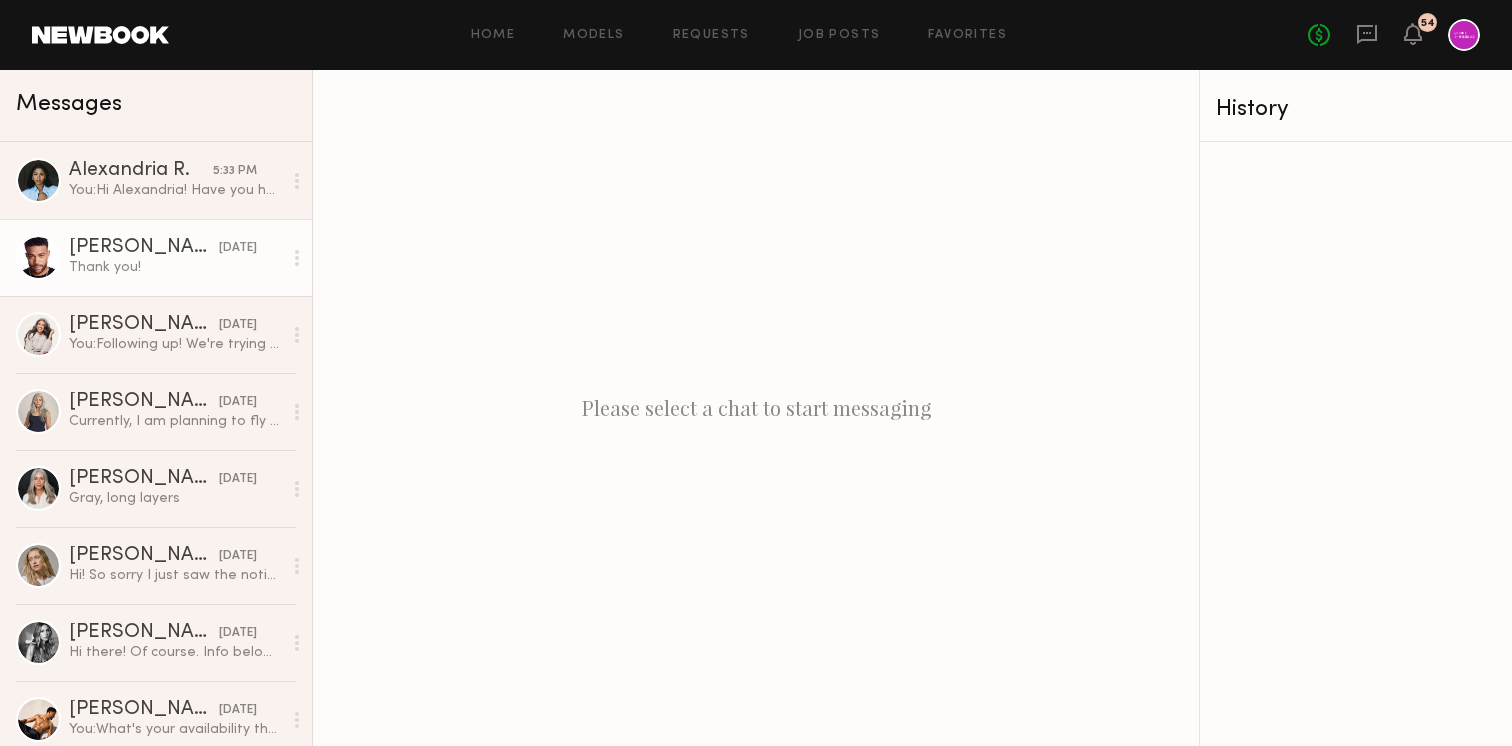 click on "[PERSON_NAME]" 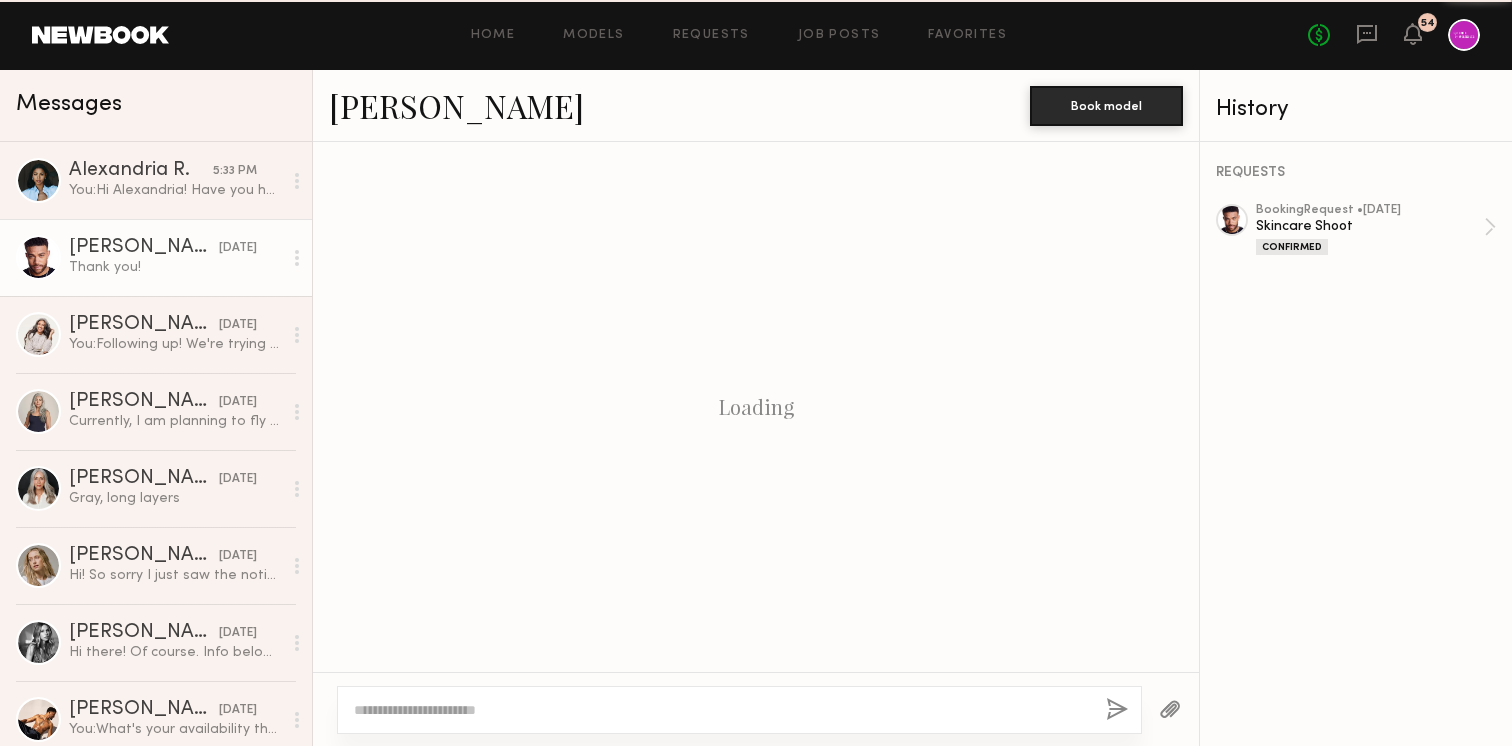 scroll, scrollTop: 1211, scrollLeft: 0, axis: vertical 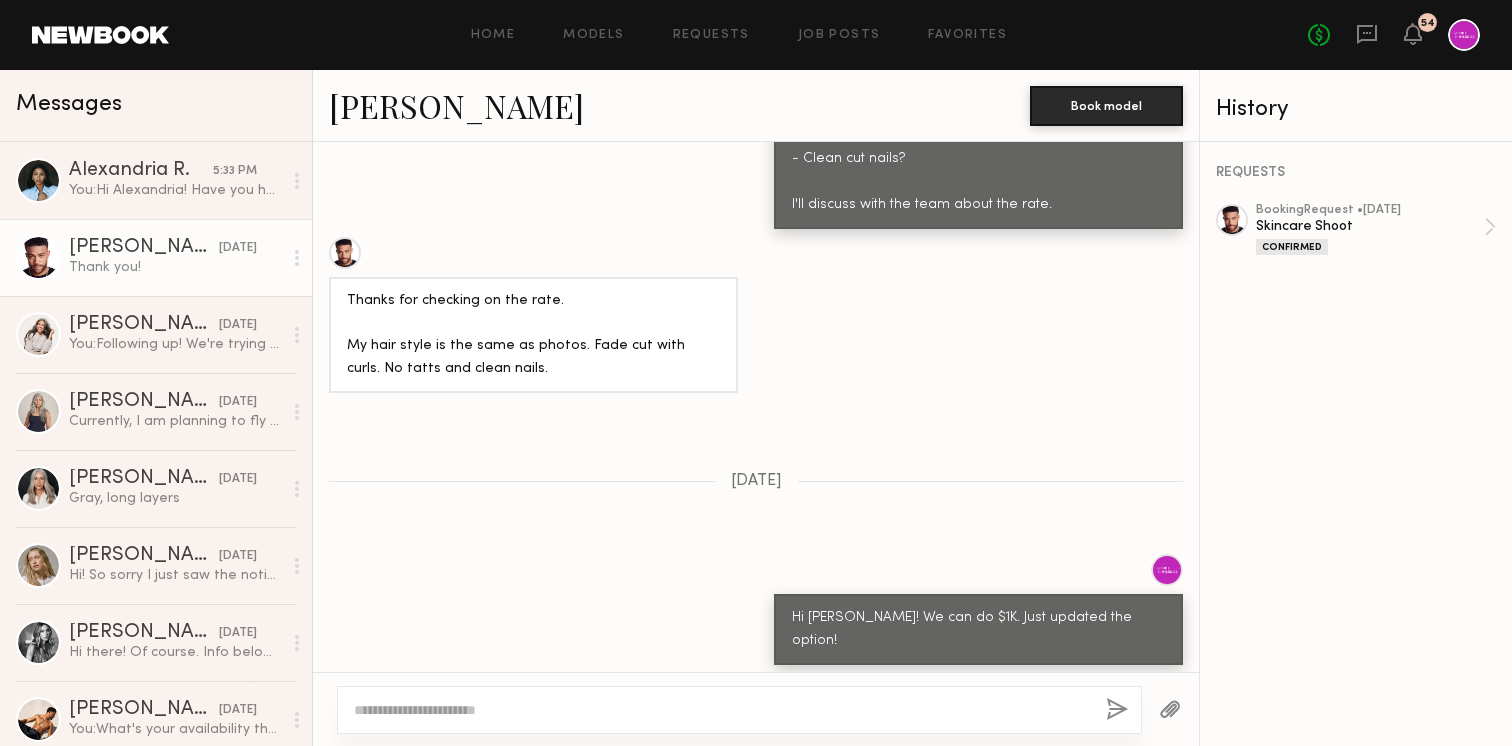 click 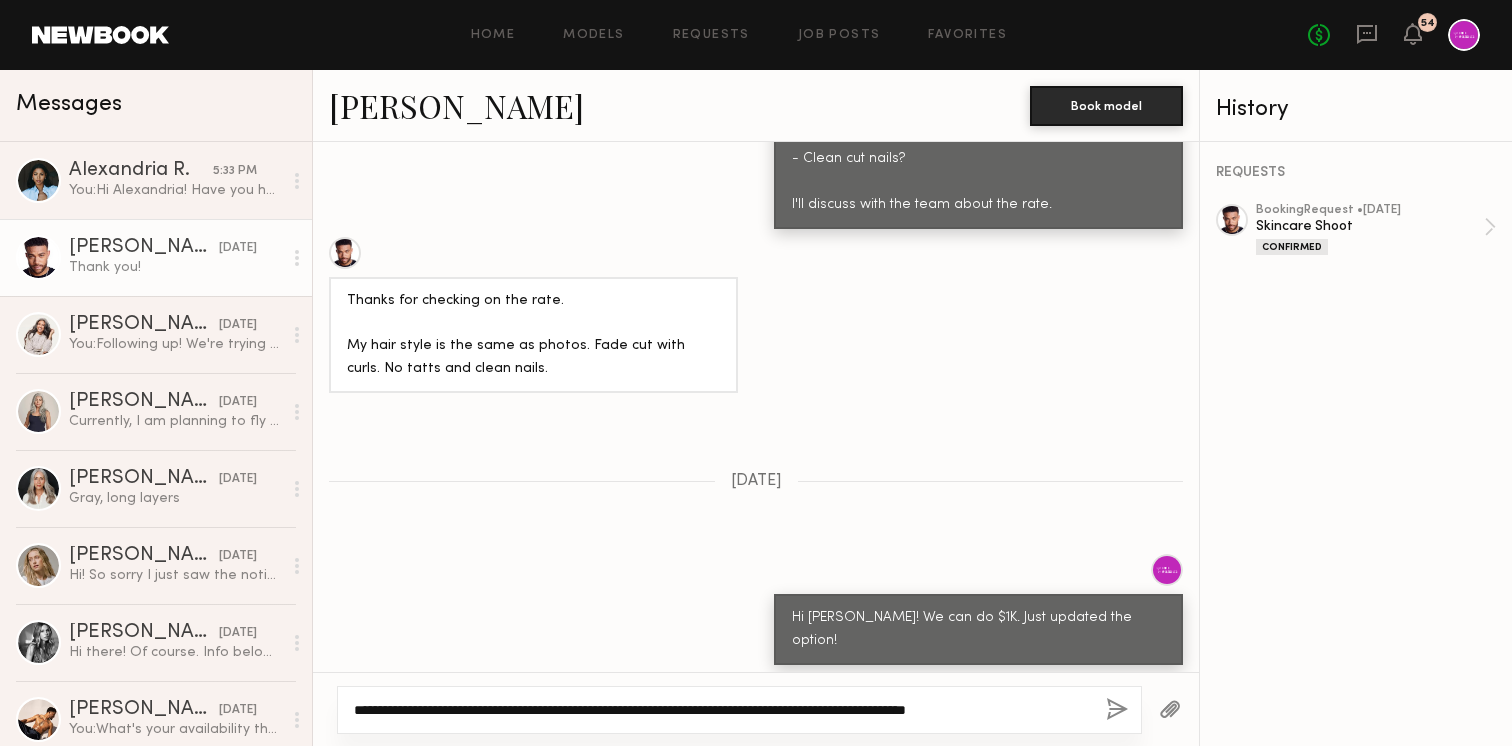 click on "**********" 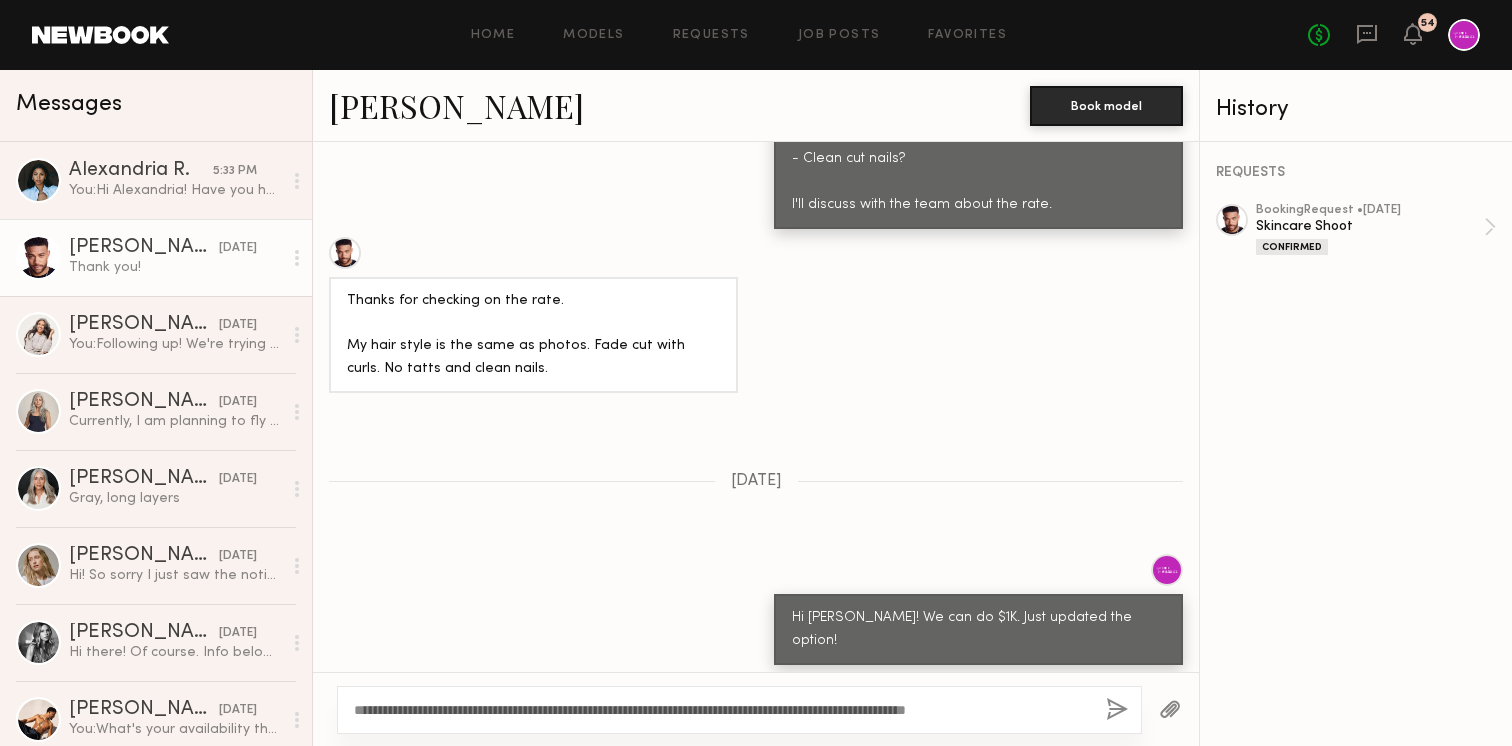 click on "**********" 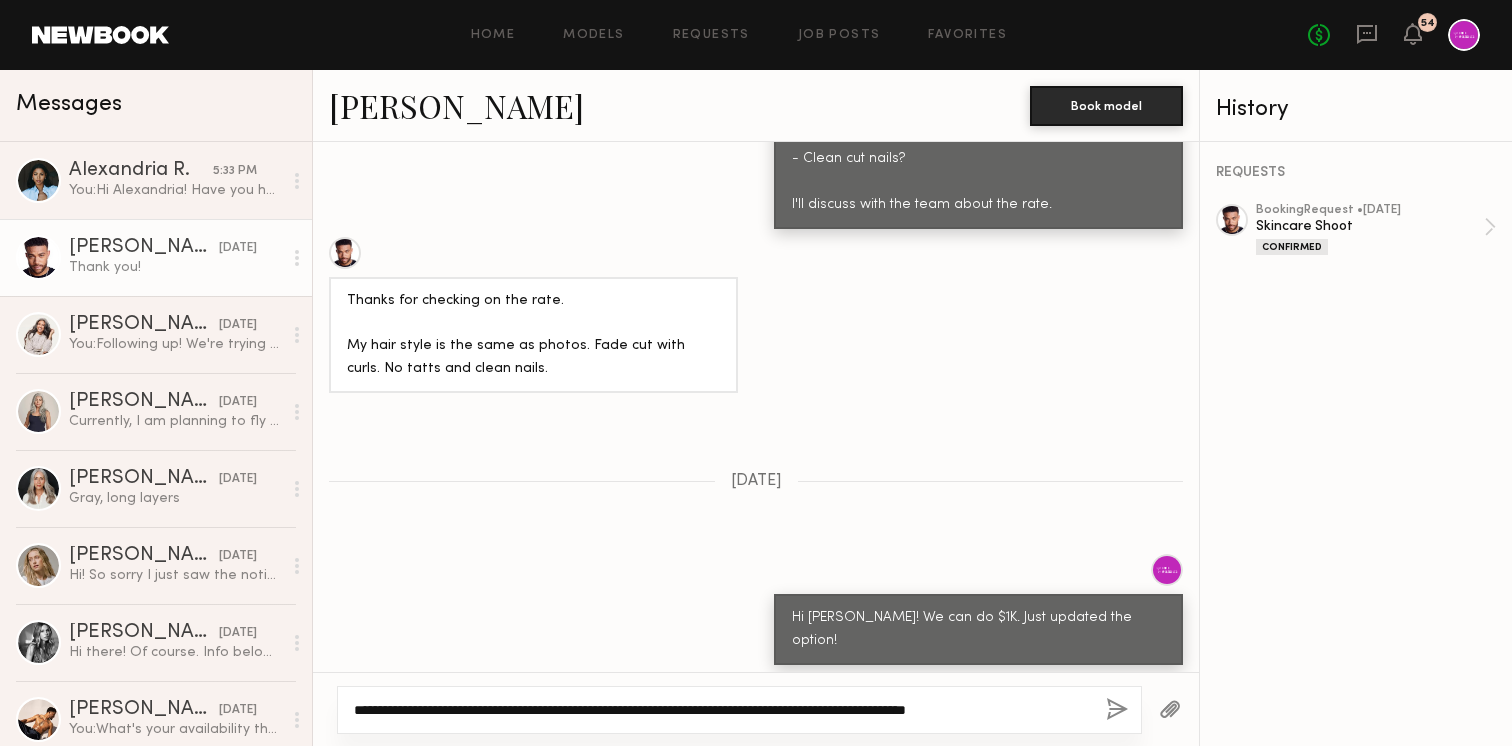 click on "**********" 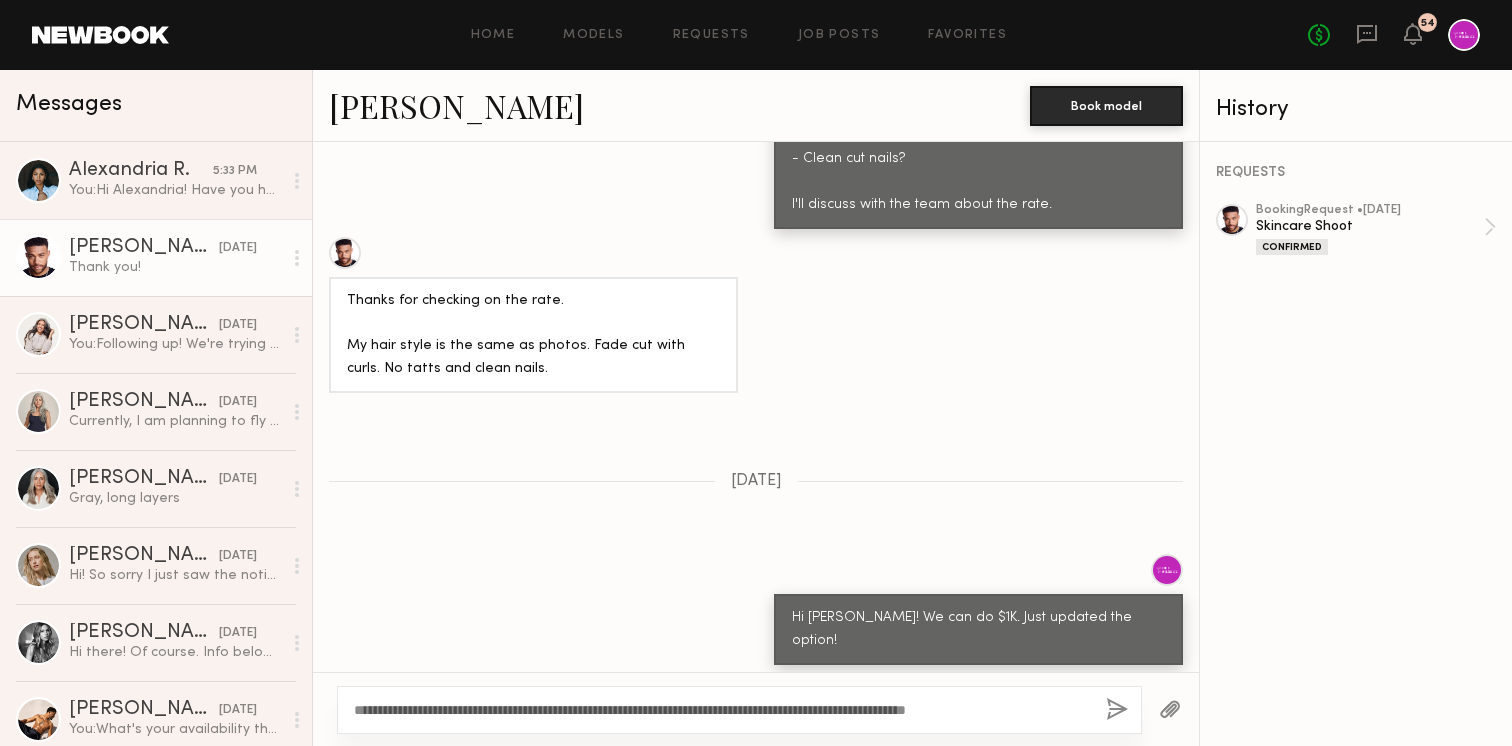click 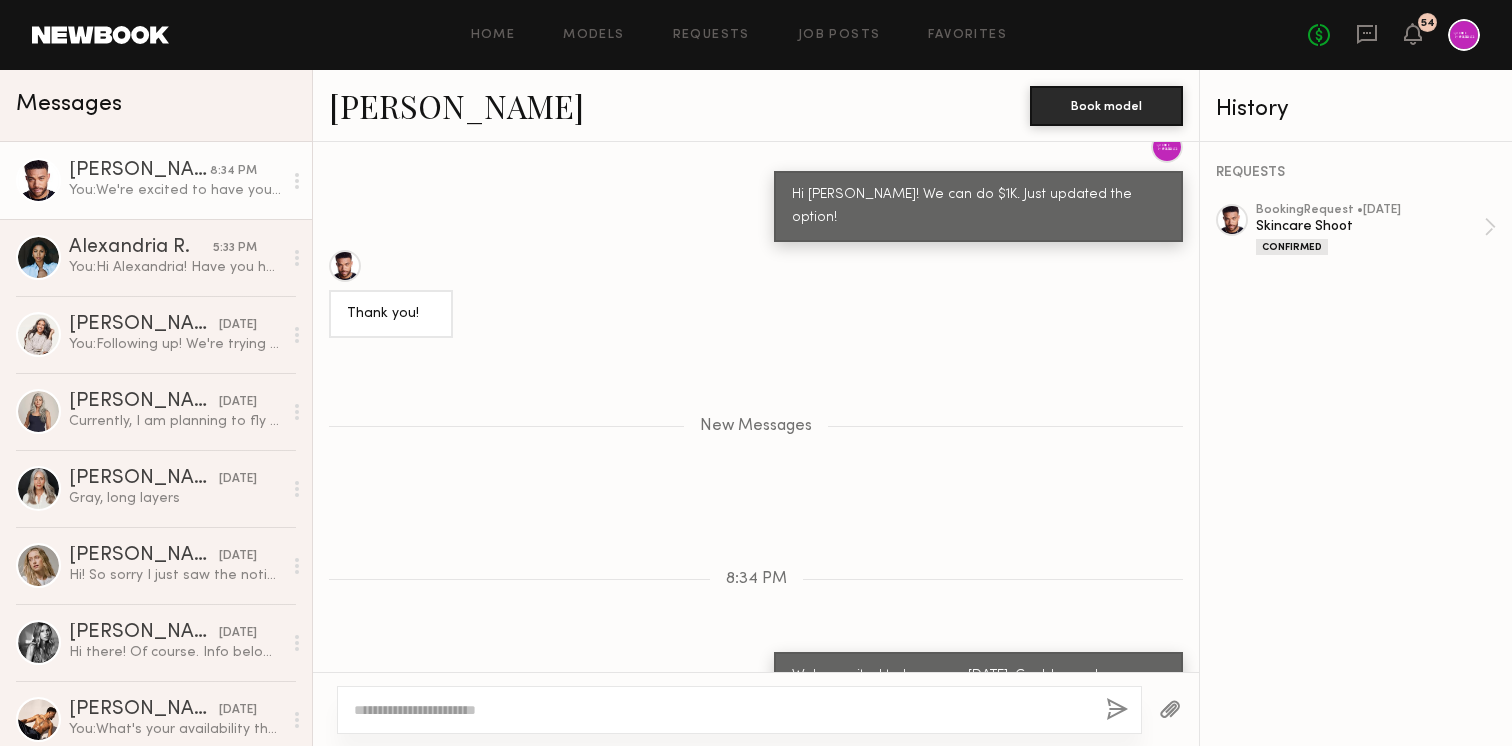 scroll, scrollTop: 1759, scrollLeft: 0, axis: vertical 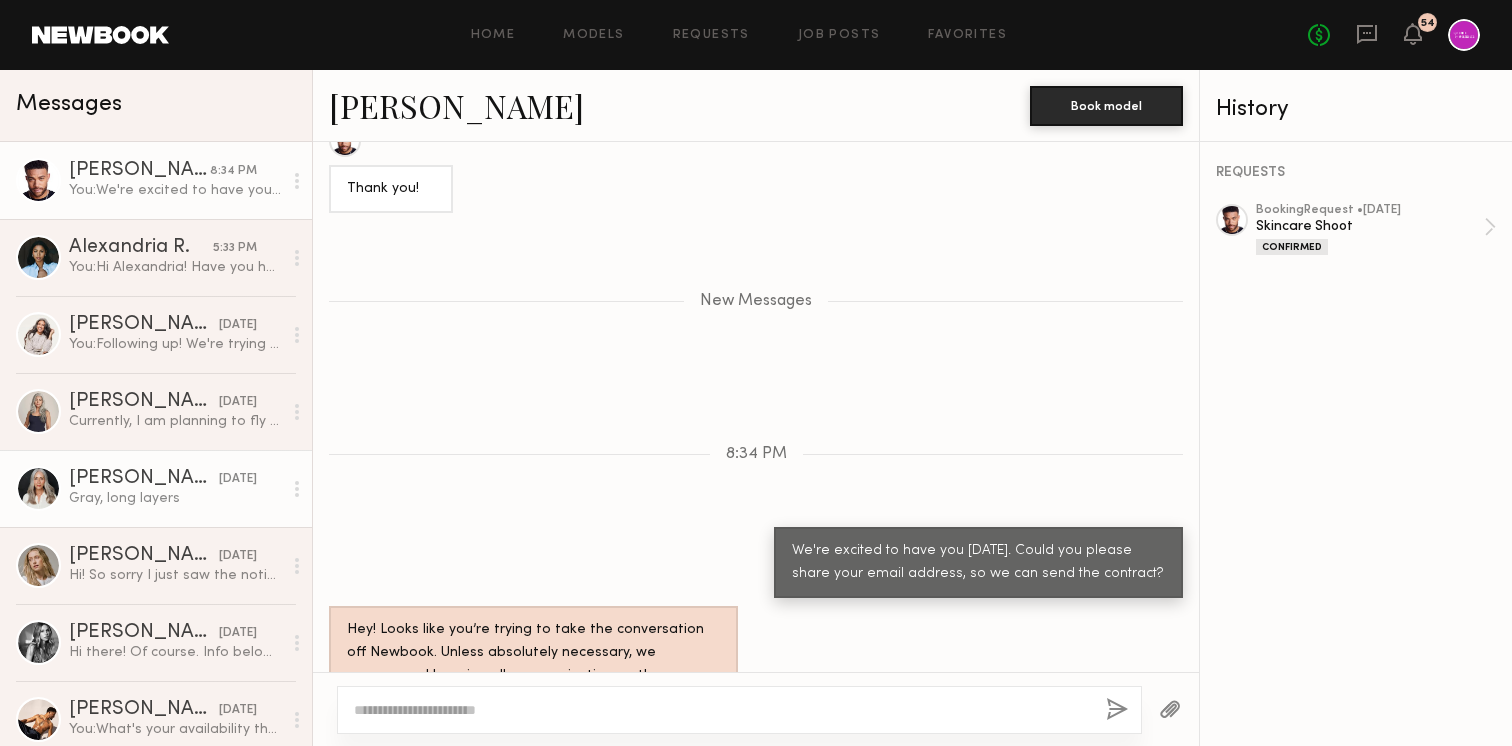 click on "Gray, long layers" 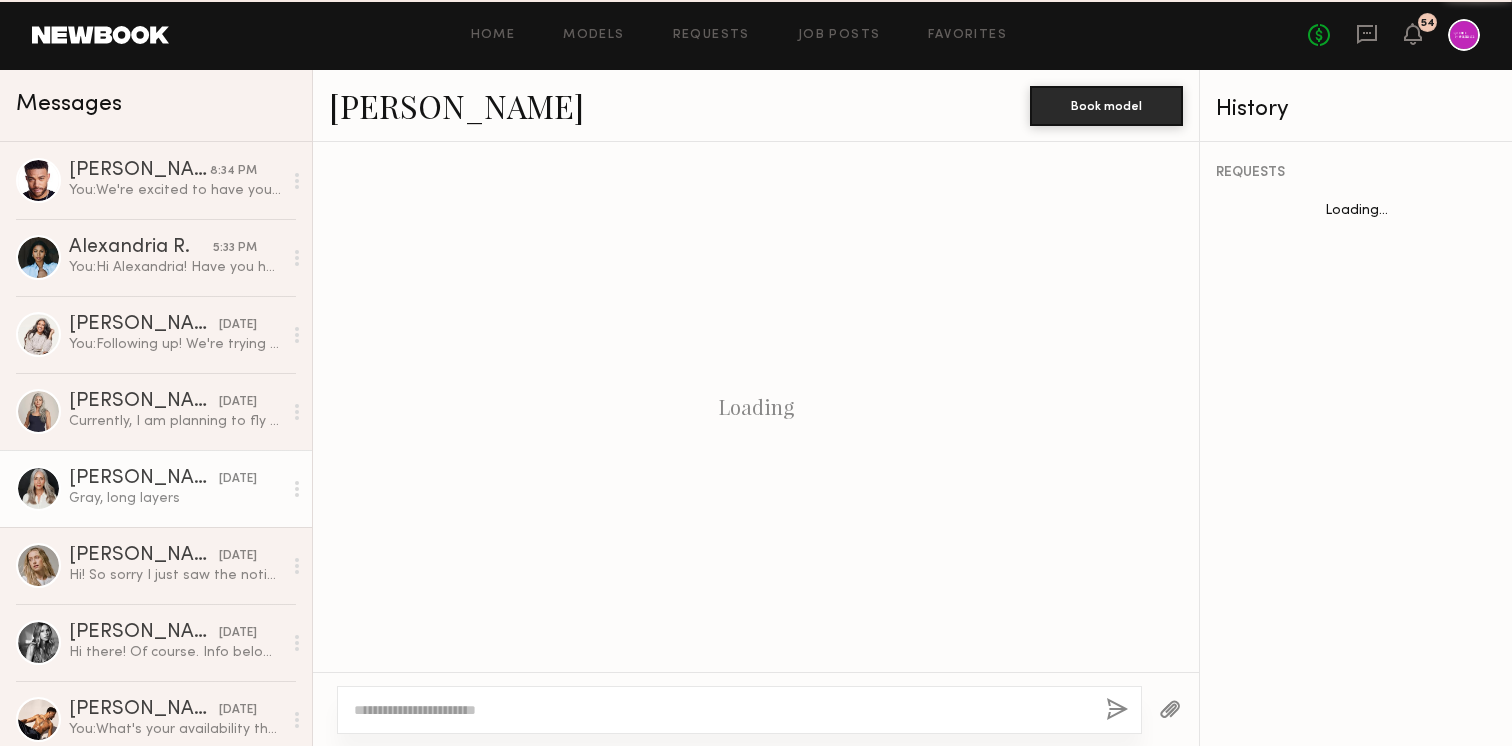 scroll, scrollTop: 679, scrollLeft: 0, axis: vertical 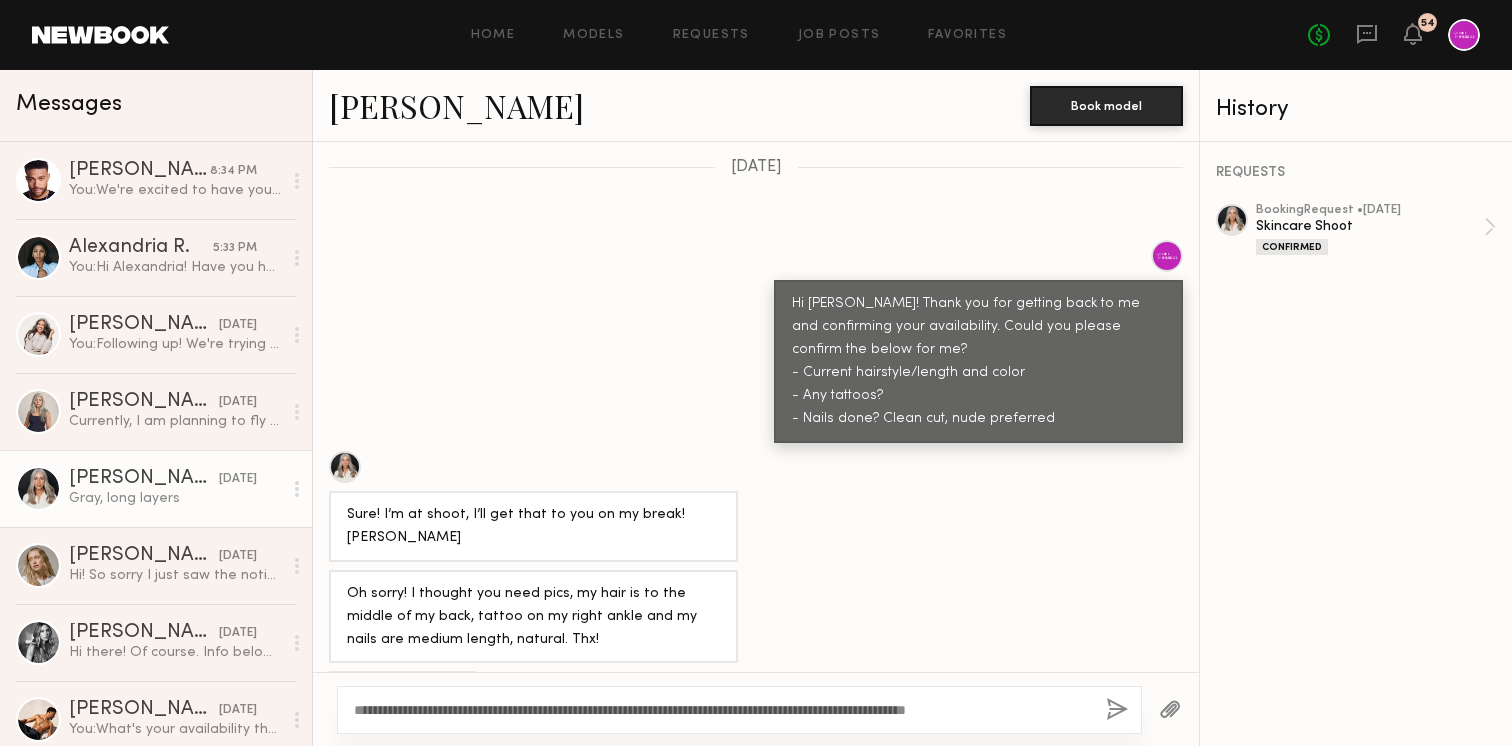 type on "**********" 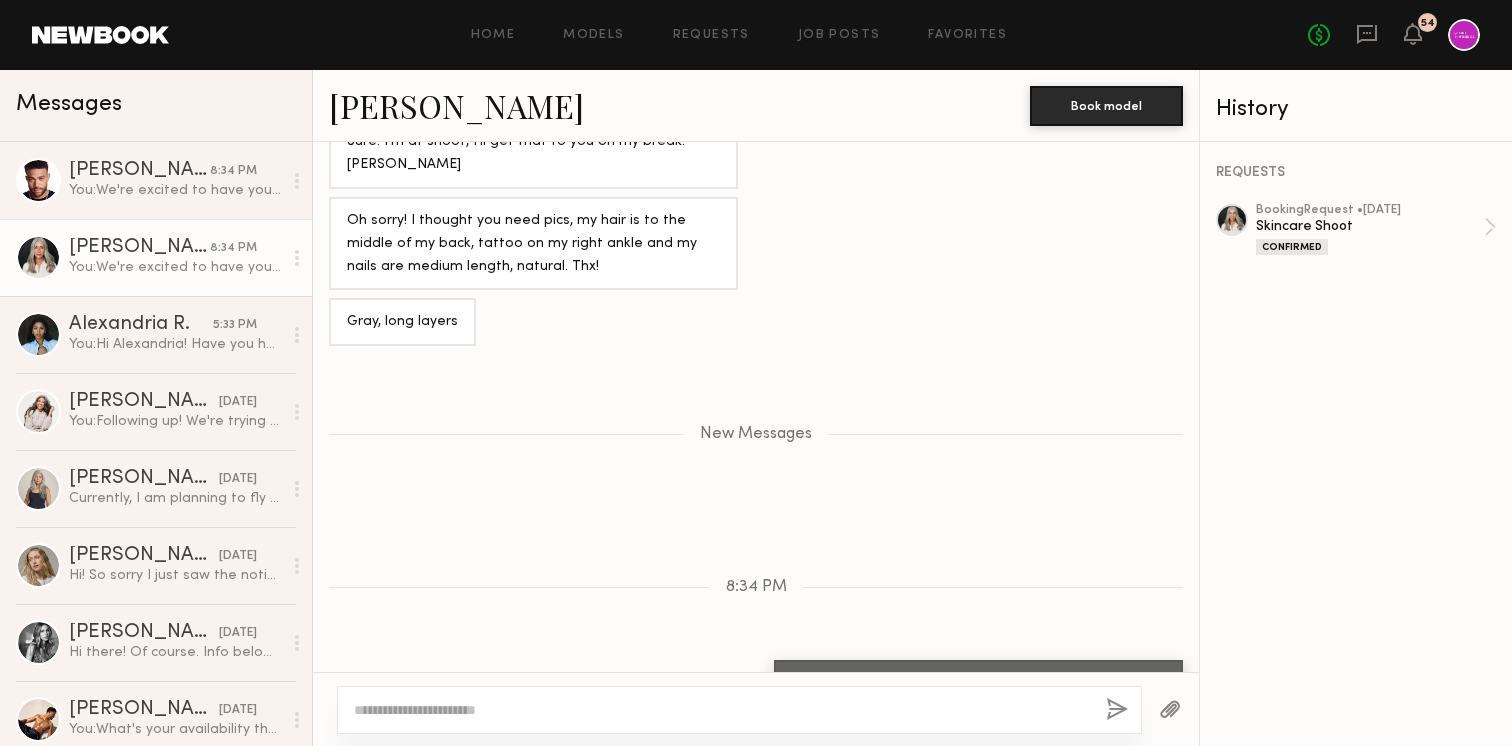 scroll, scrollTop: 1139, scrollLeft: 0, axis: vertical 